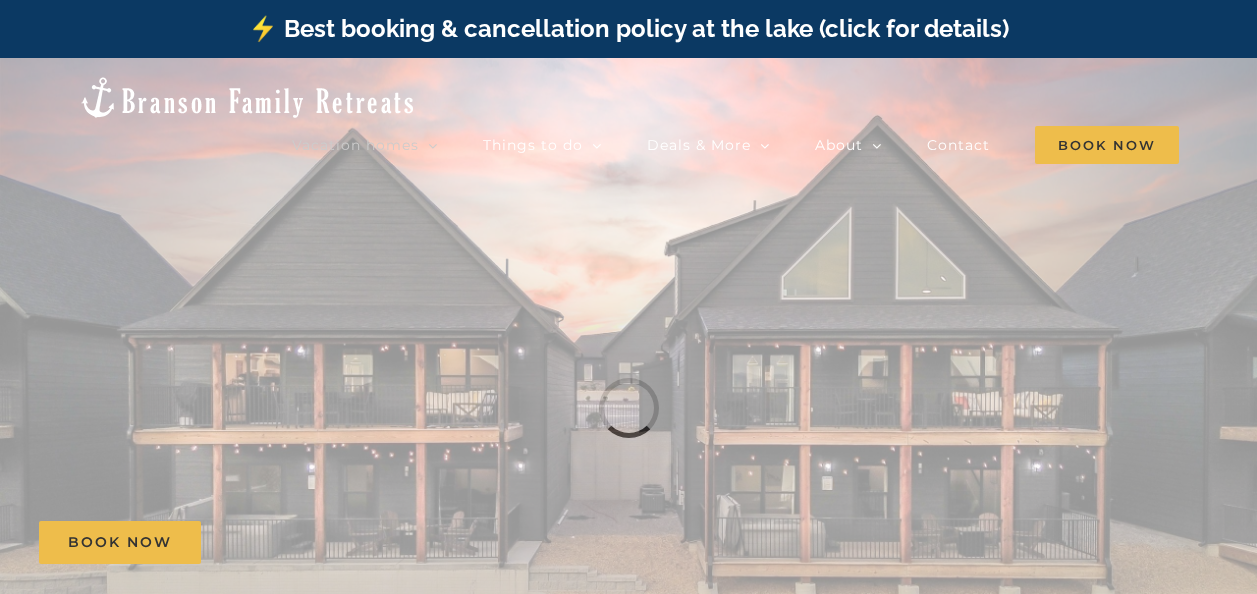 scroll, scrollTop: 0, scrollLeft: 0, axis: both 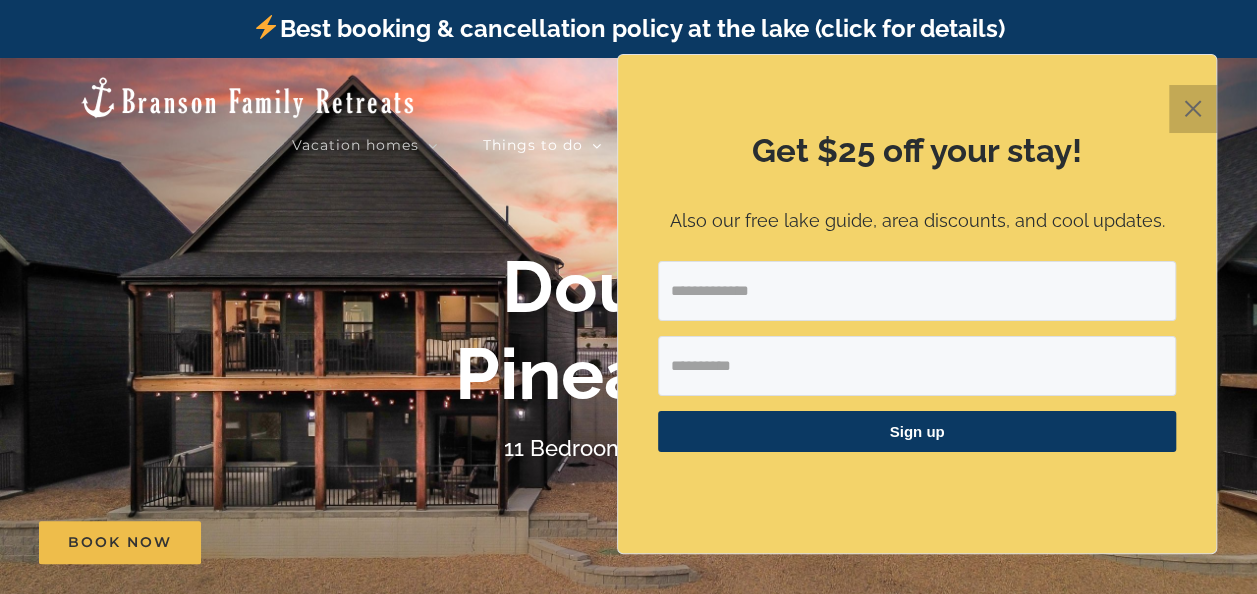 click on "✕" at bounding box center (1193, 109) 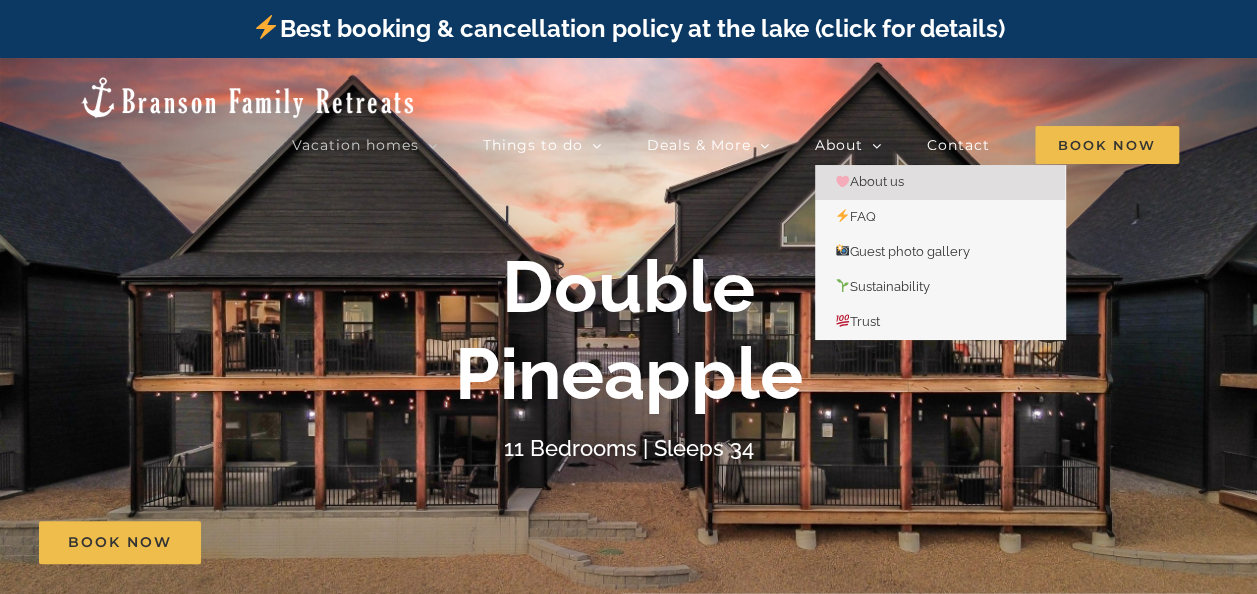 click on "About us" at bounding box center [869, 181] 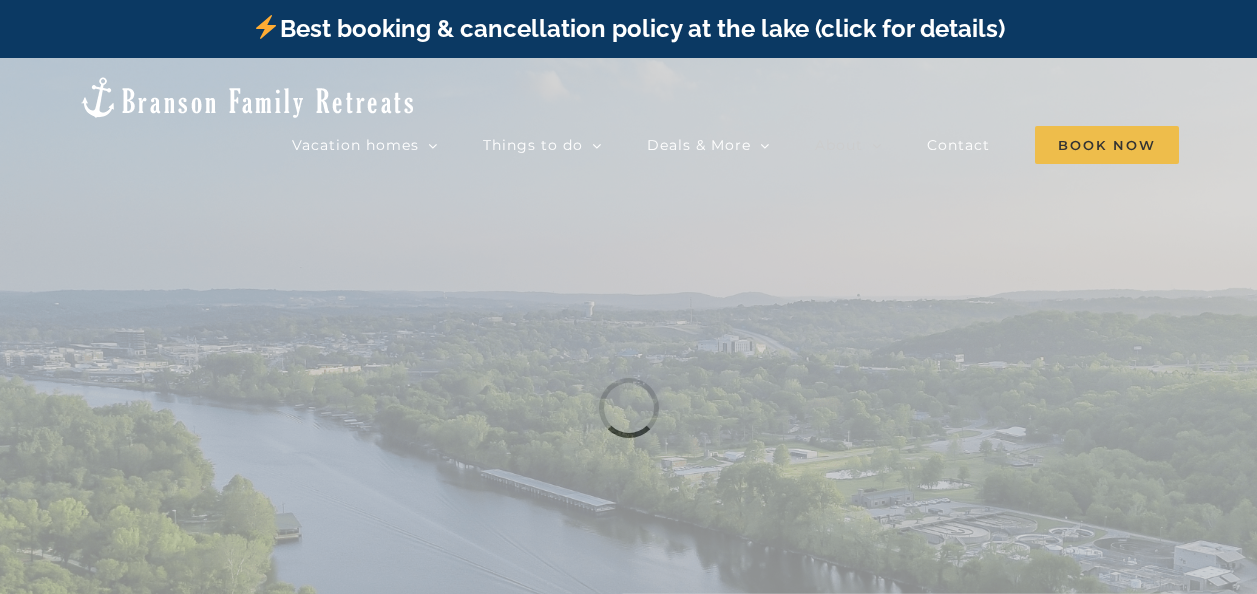 scroll, scrollTop: 0, scrollLeft: 0, axis: both 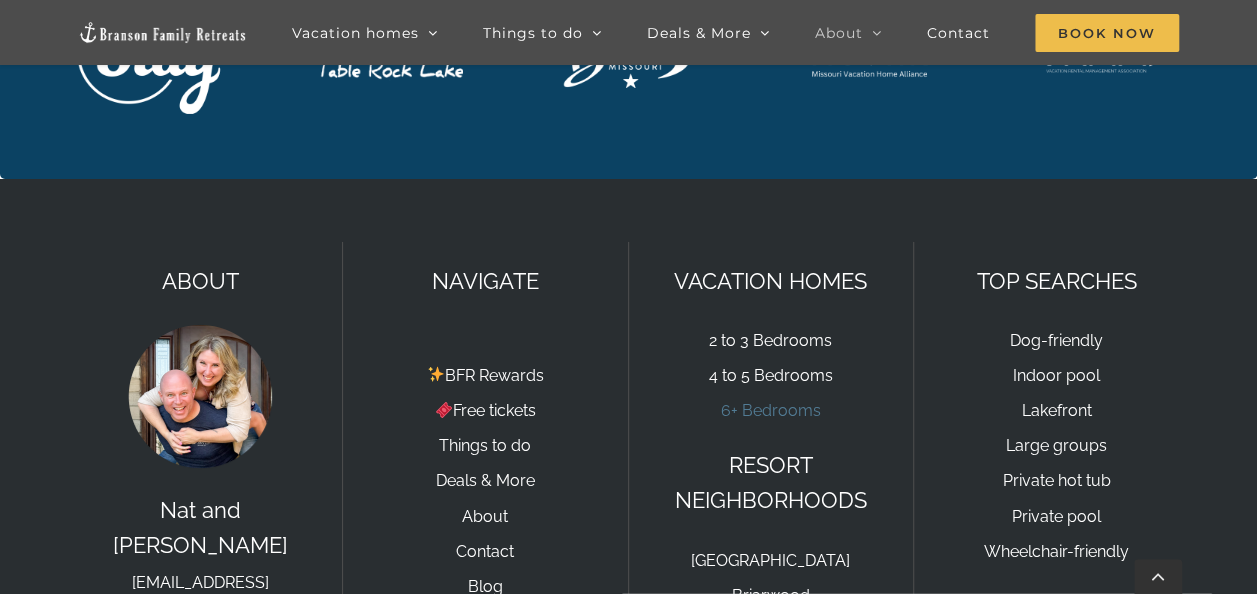 click on "6+ Bedrooms" at bounding box center (771, 410) 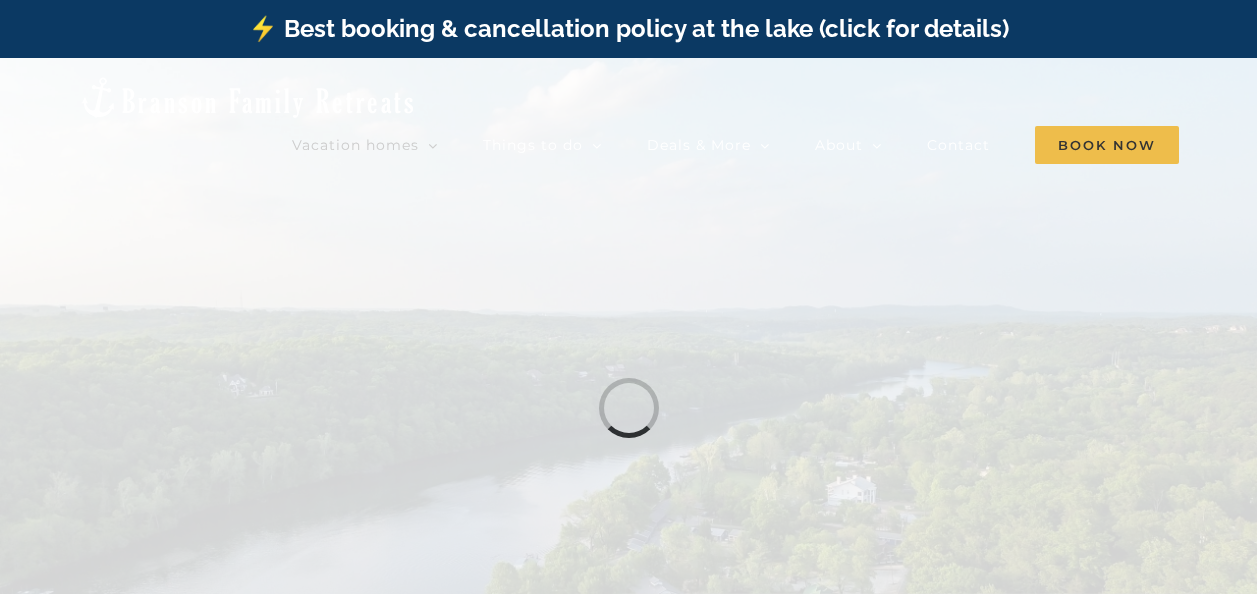 scroll, scrollTop: 0, scrollLeft: 0, axis: both 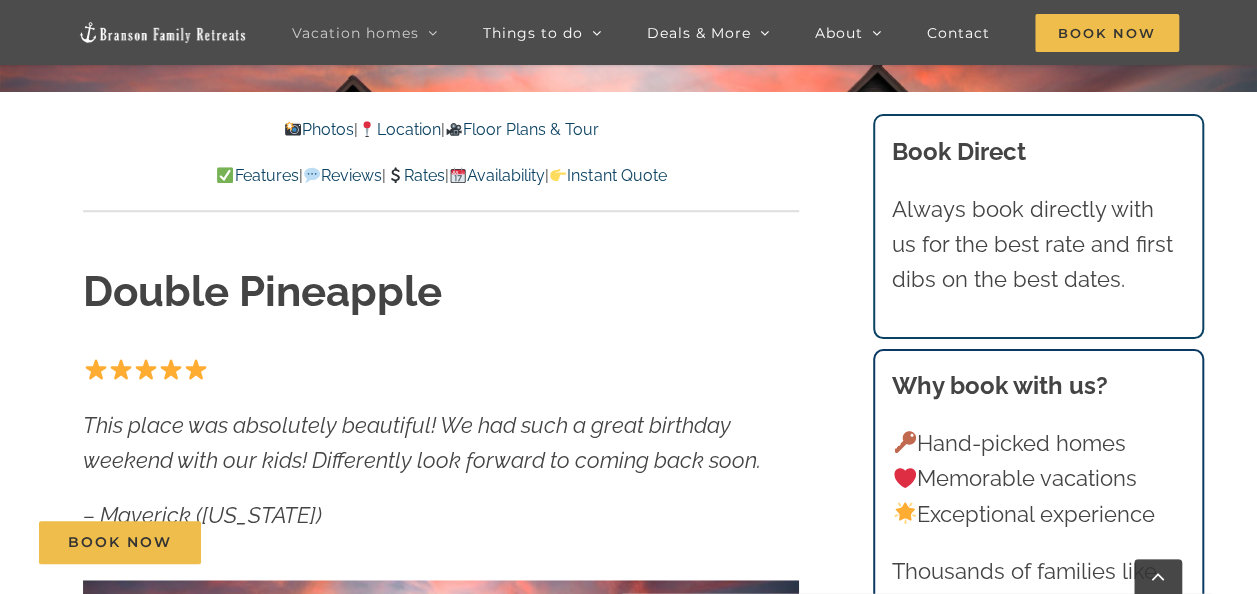 click on "Location" at bounding box center (399, 129) 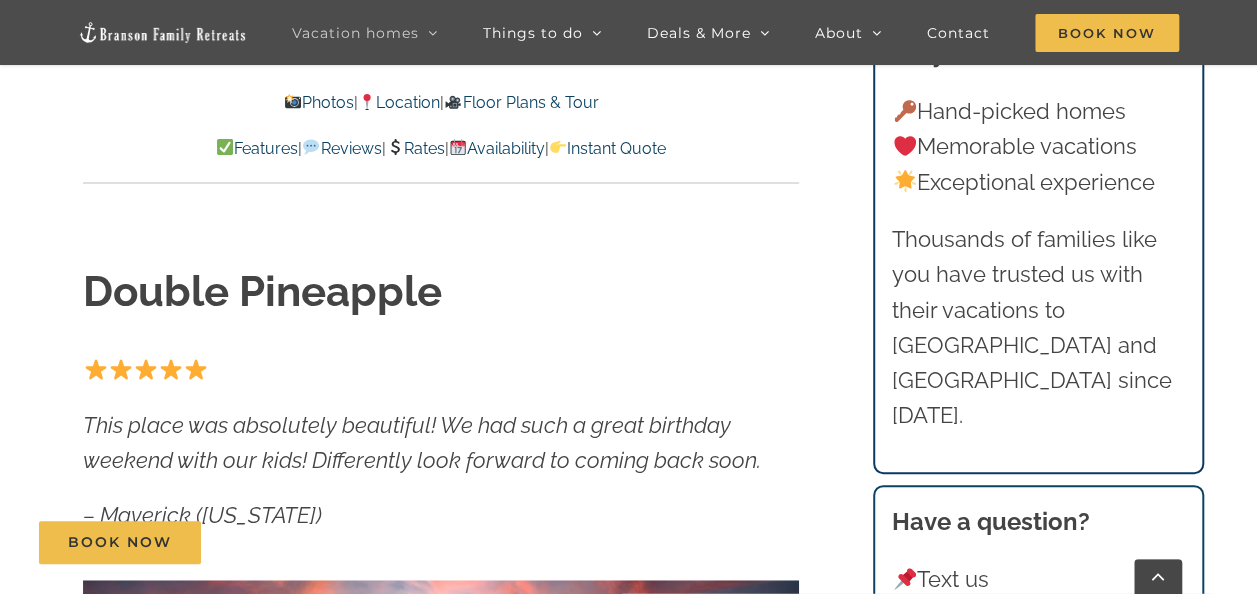 scroll, scrollTop: 3734, scrollLeft: 0, axis: vertical 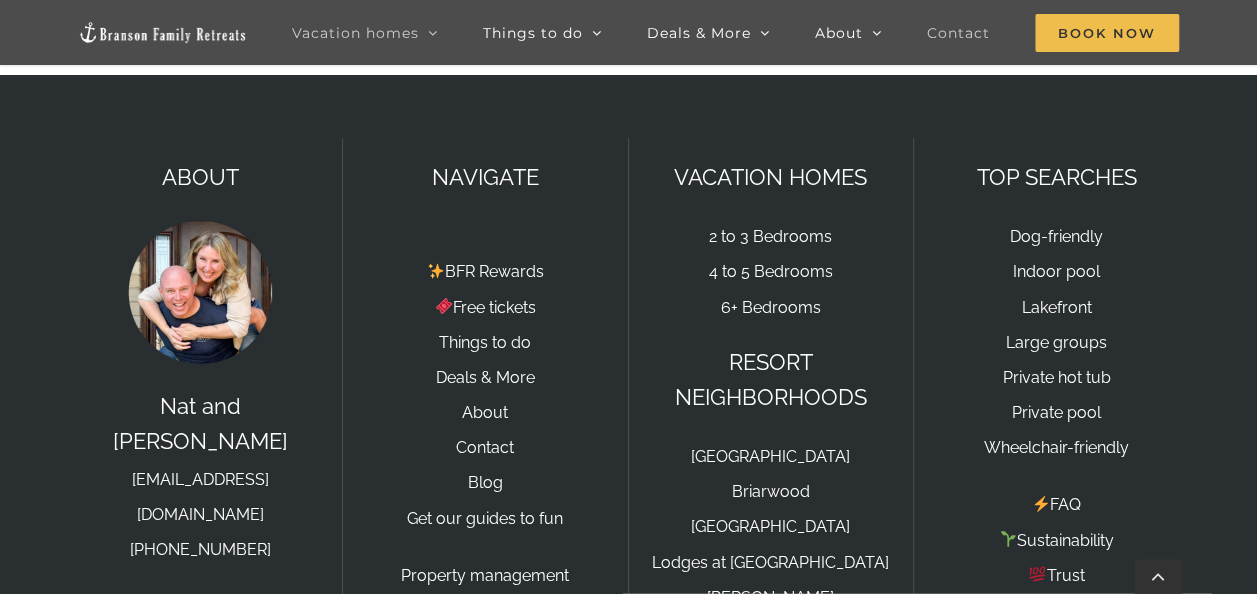 click on "Contact" at bounding box center (958, 33) 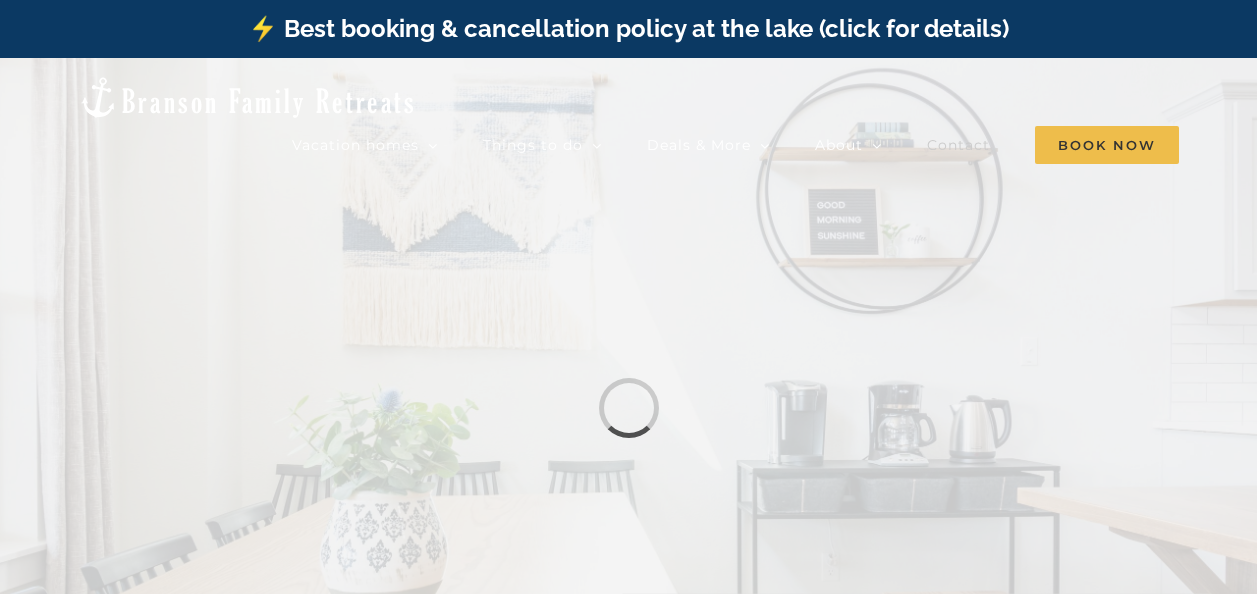 scroll, scrollTop: 0, scrollLeft: 0, axis: both 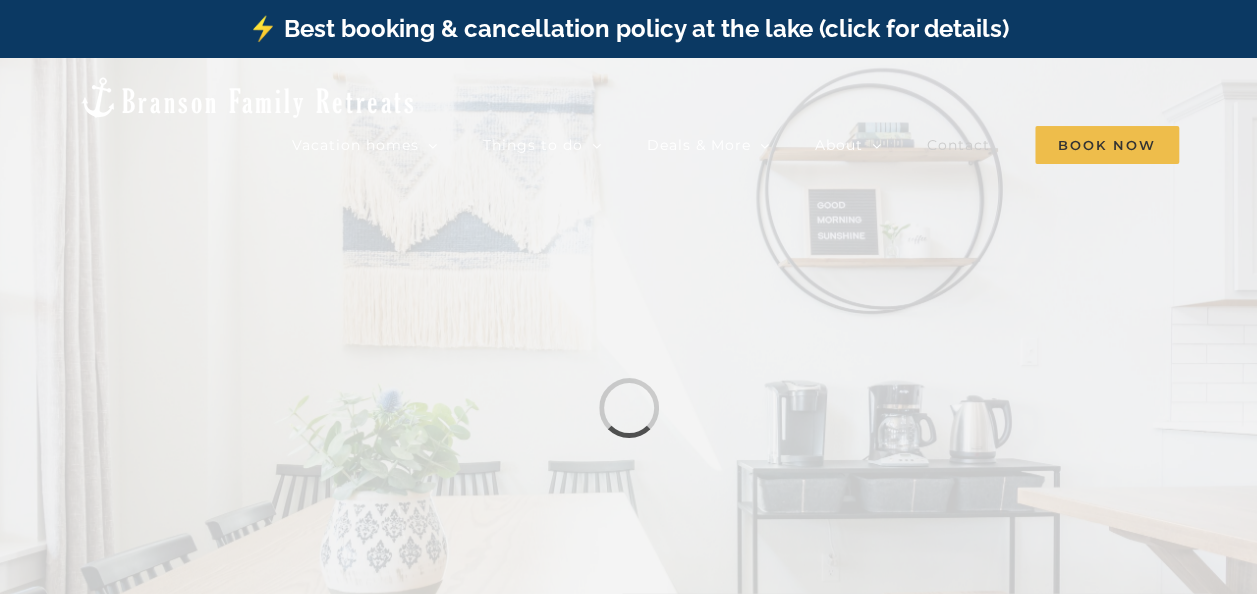click on "⚡️ Best booking & cancellation policy at the lake (click for details)" at bounding box center [628, 28] 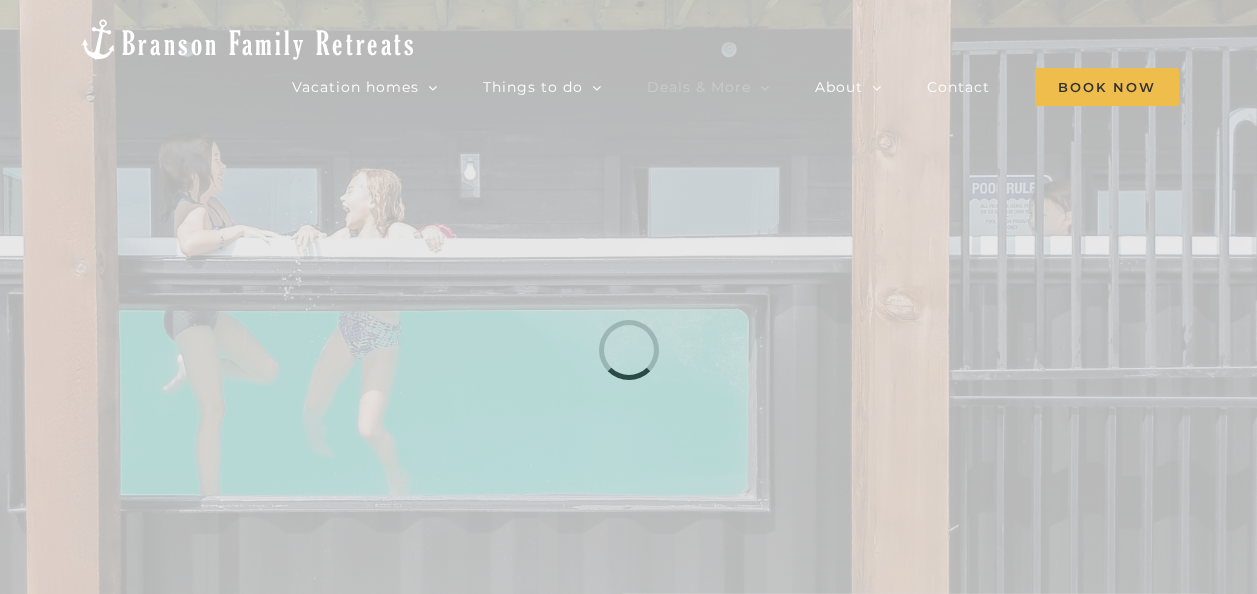 scroll, scrollTop: 0, scrollLeft: 0, axis: both 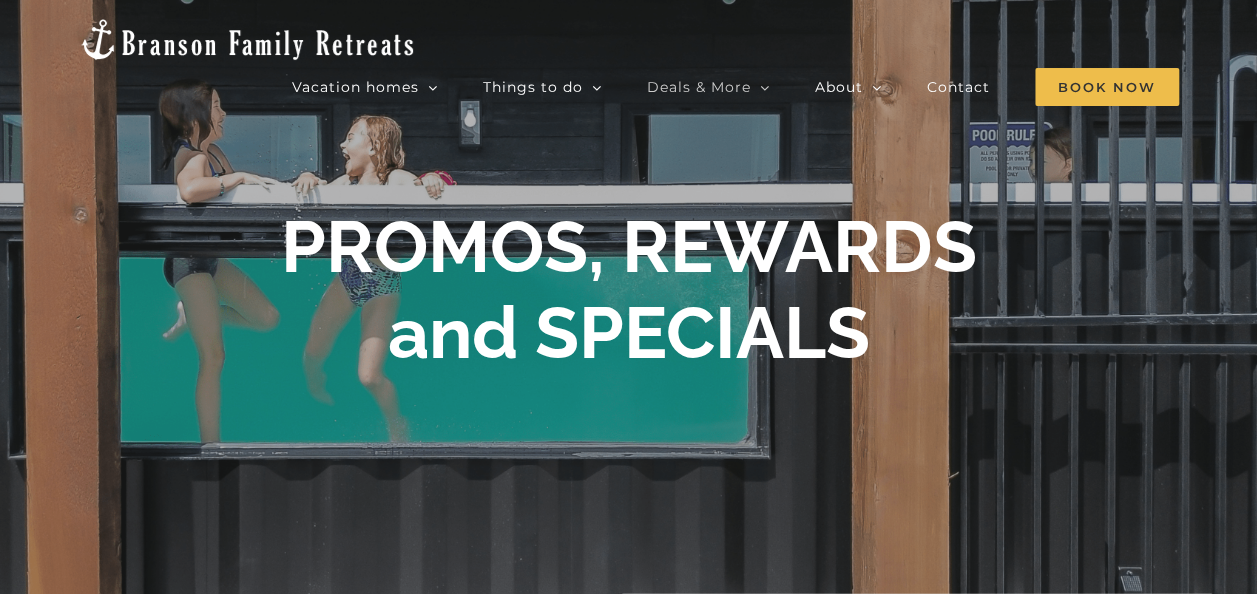 click at bounding box center [247, 39] 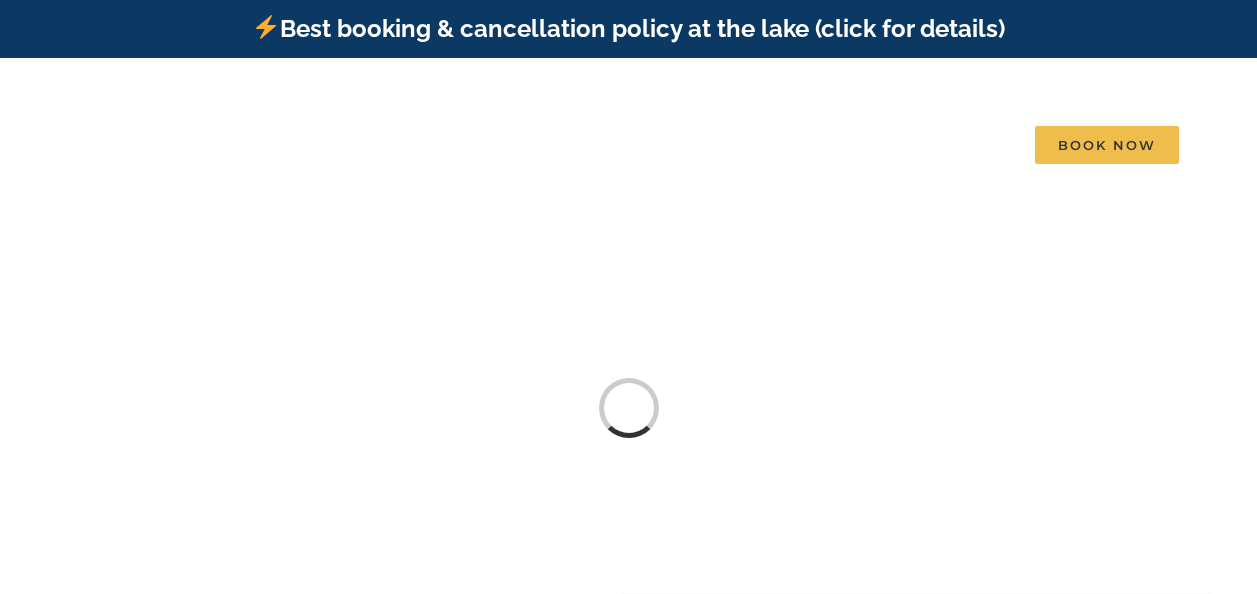 scroll, scrollTop: 0, scrollLeft: 0, axis: both 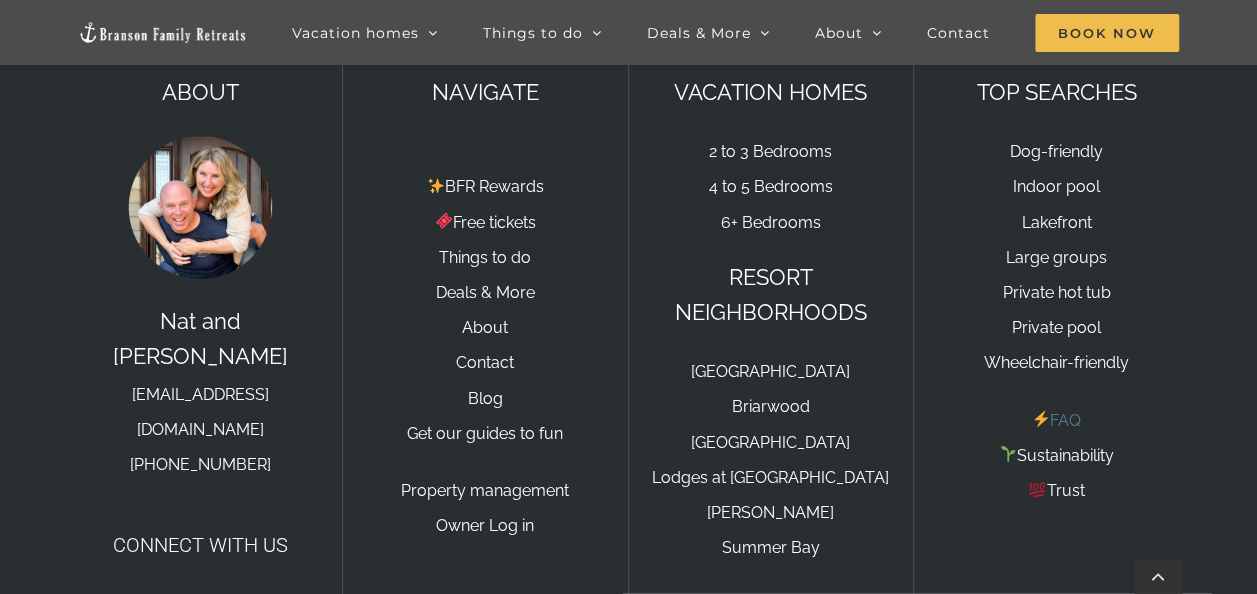 click on "FAQ" at bounding box center [1056, 420] 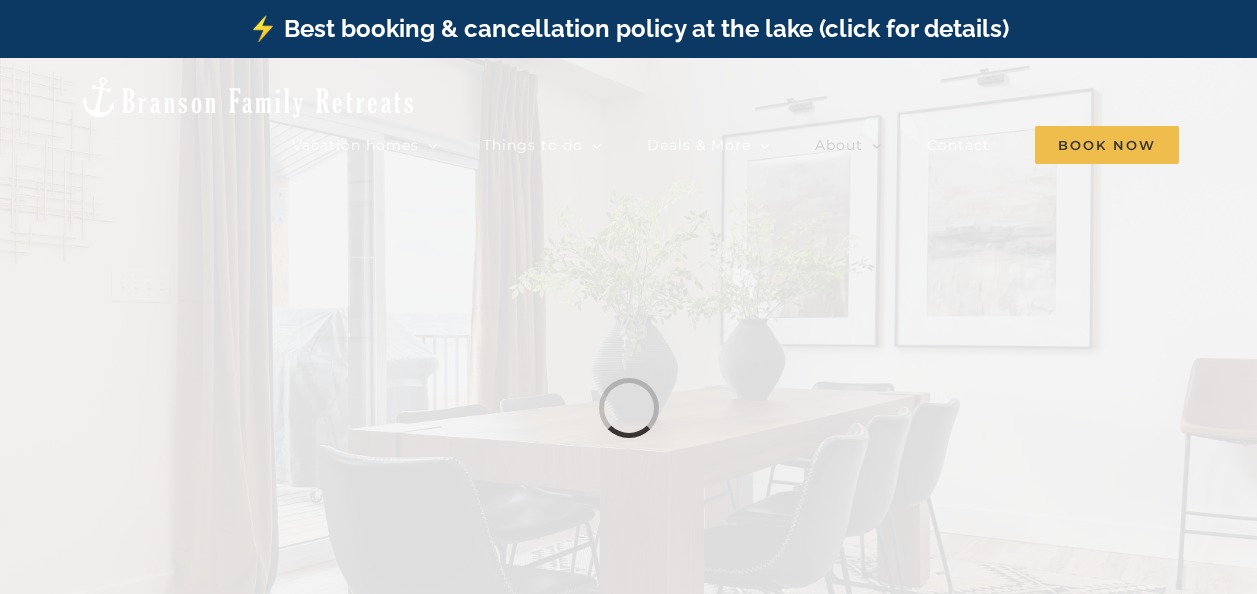 scroll, scrollTop: 0, scrollLeft: 0, axis: both 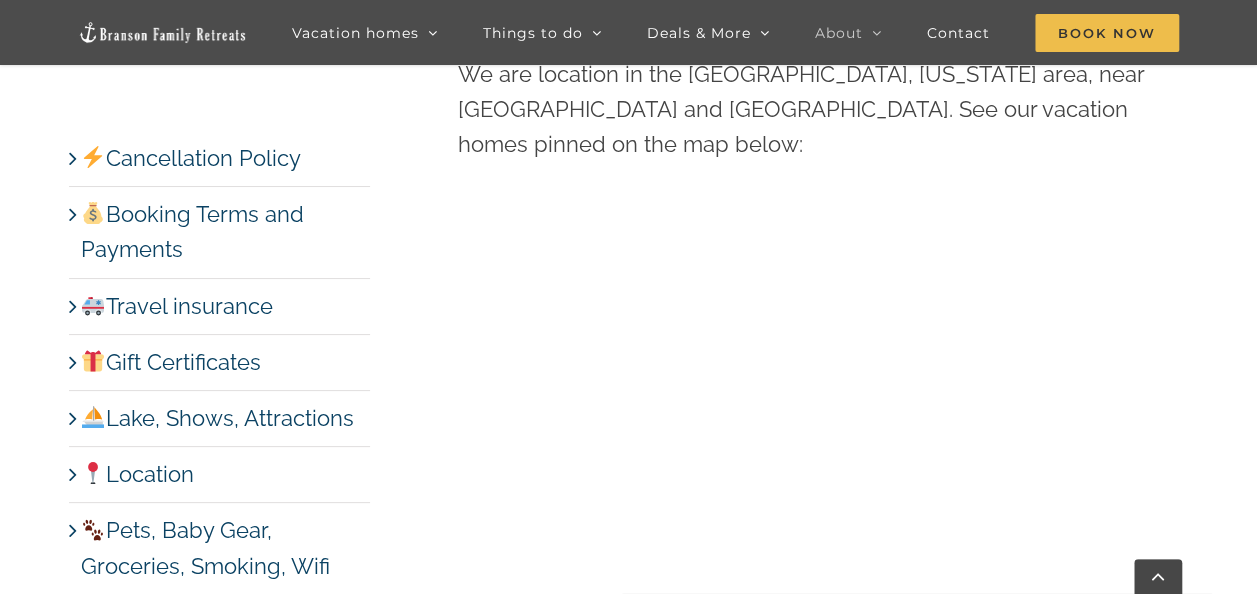 click on "Location
Where are you located?
We are location in the Branson, Missouri area, near Table Rock Lake and Lake Taneycomo. See our vacation homes pinned on the map below:" at bounding box center (816, 285) 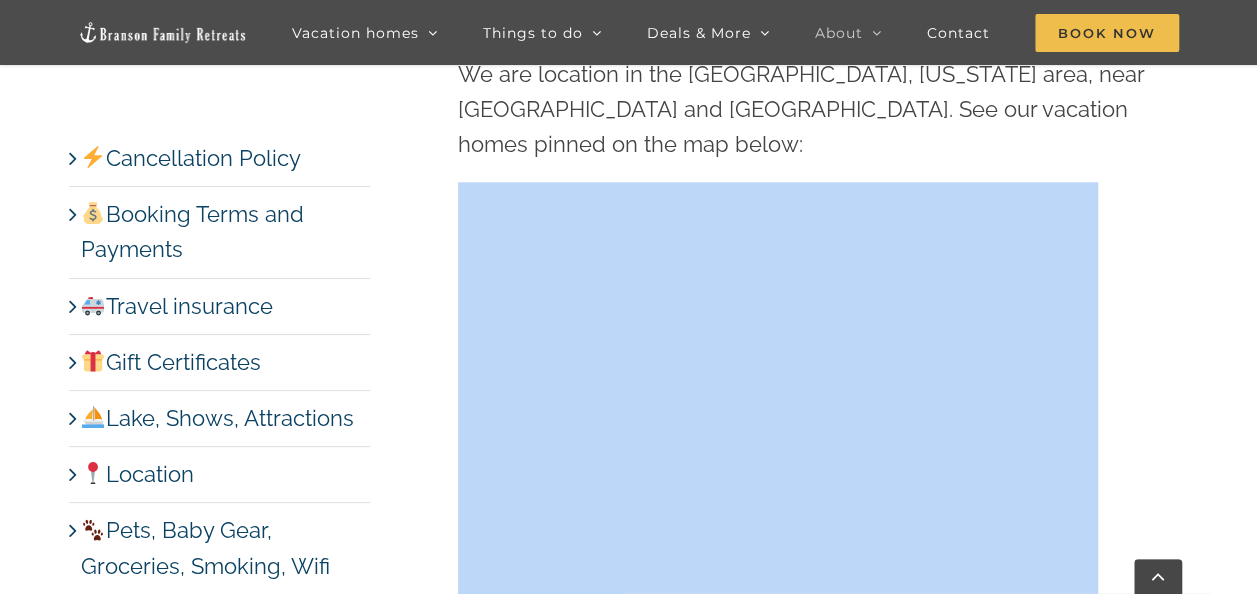 click on "Location
Where are you located?
We are location in the Branson, Missouri area, near Table Rock Lake and Lake Taneycomo. See our vacation homes pinned on the map below:" at bounding box center [816, 285] 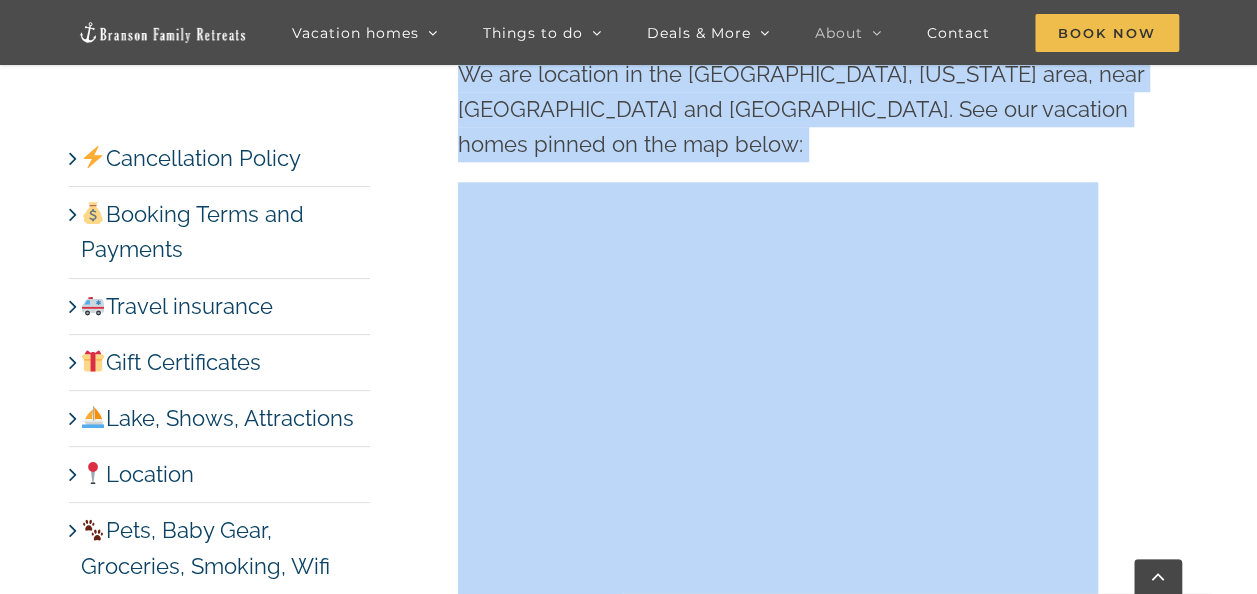 click on "Location
Where are you located?
We are location in the Branson, Missouri area, near Table Rock Lake and Lake Taneycomo. See our vacation homes pinned on the map below:" at bounding box center [816, 285] 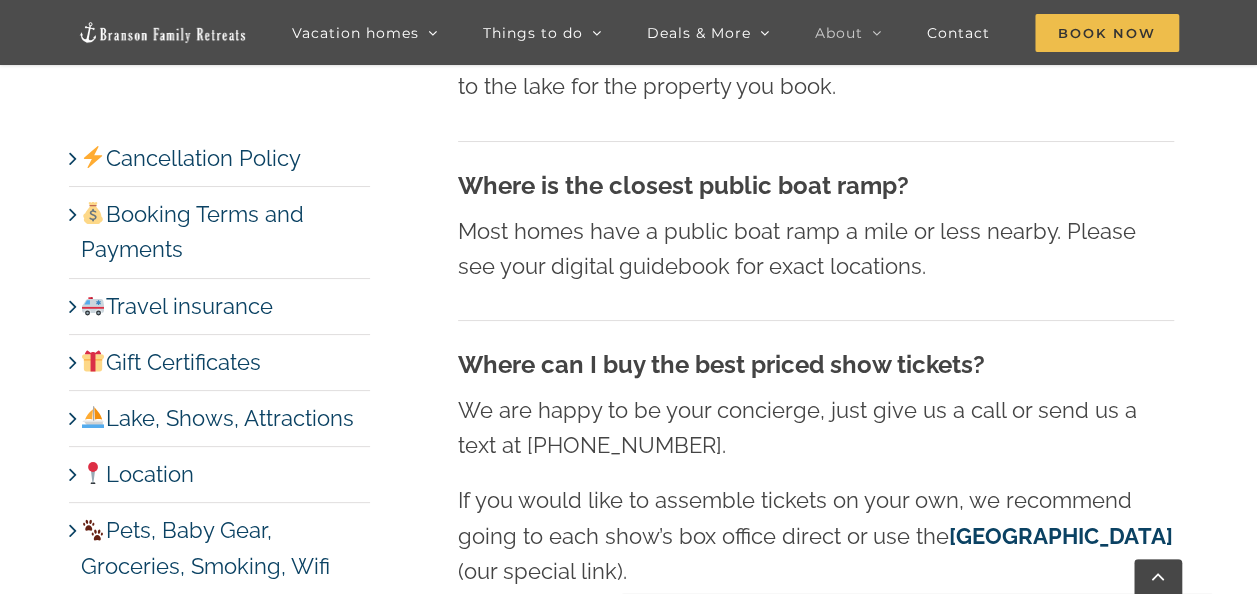scroll, scrollTop: 7744, scrollLeft: 0, axis: vertical 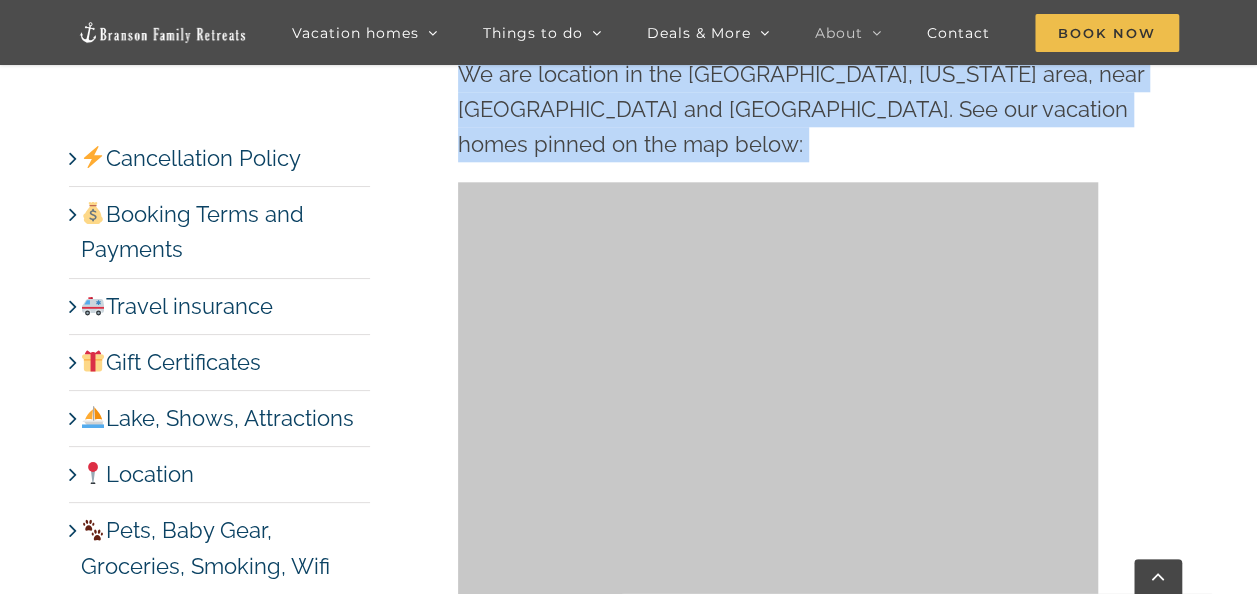 click on "Location
Where are you located?
We are location in the Branson, Missouri area, near Table Rock Lake and Lake Taneycomo. See our vacation homes pinned on the map below:" at bounding box center [816, 285] 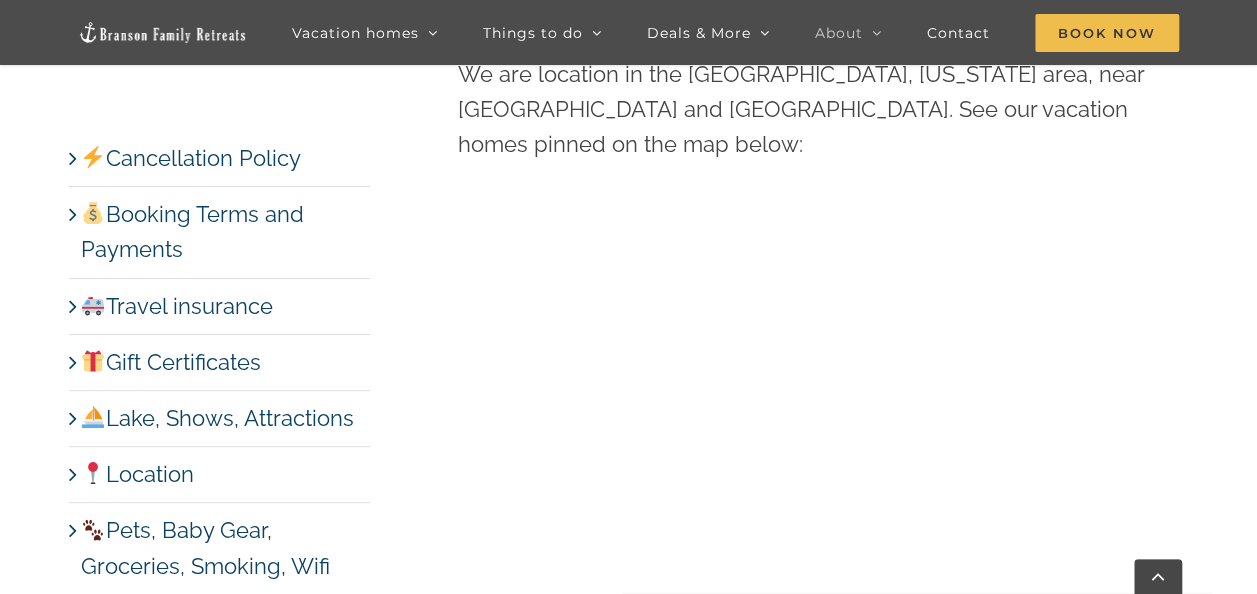 scroll, scrollTop: 9735, scrollLeft: 0, axis: vertical 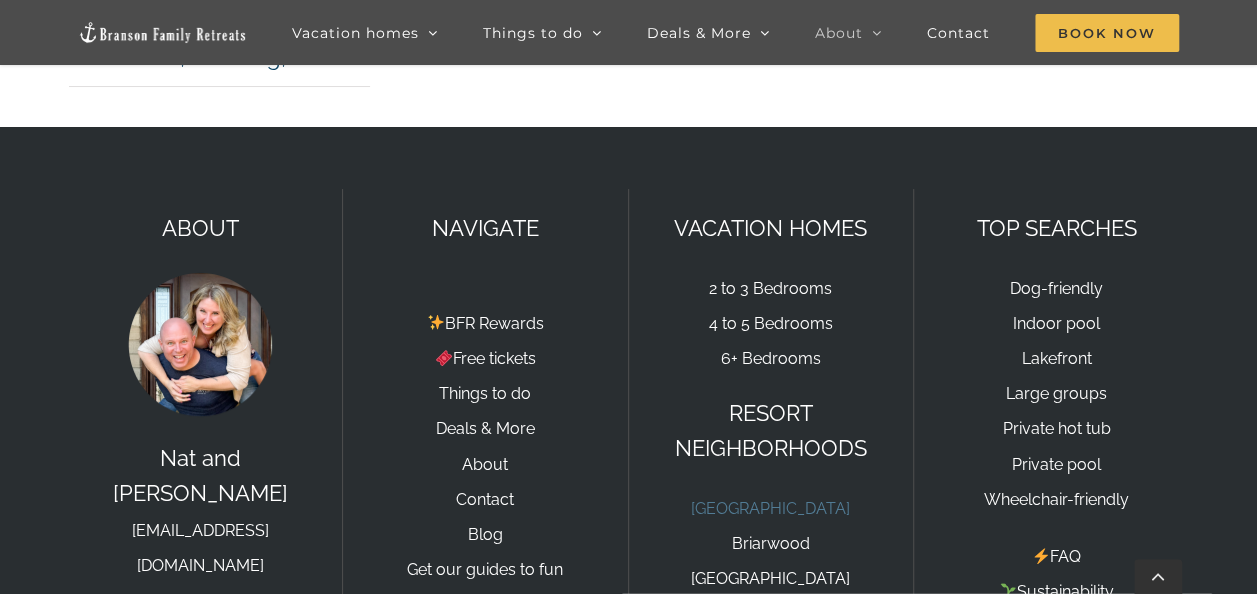 click on "[GEOGRAPHIC_DATA]" at bounding box center (770, 508) 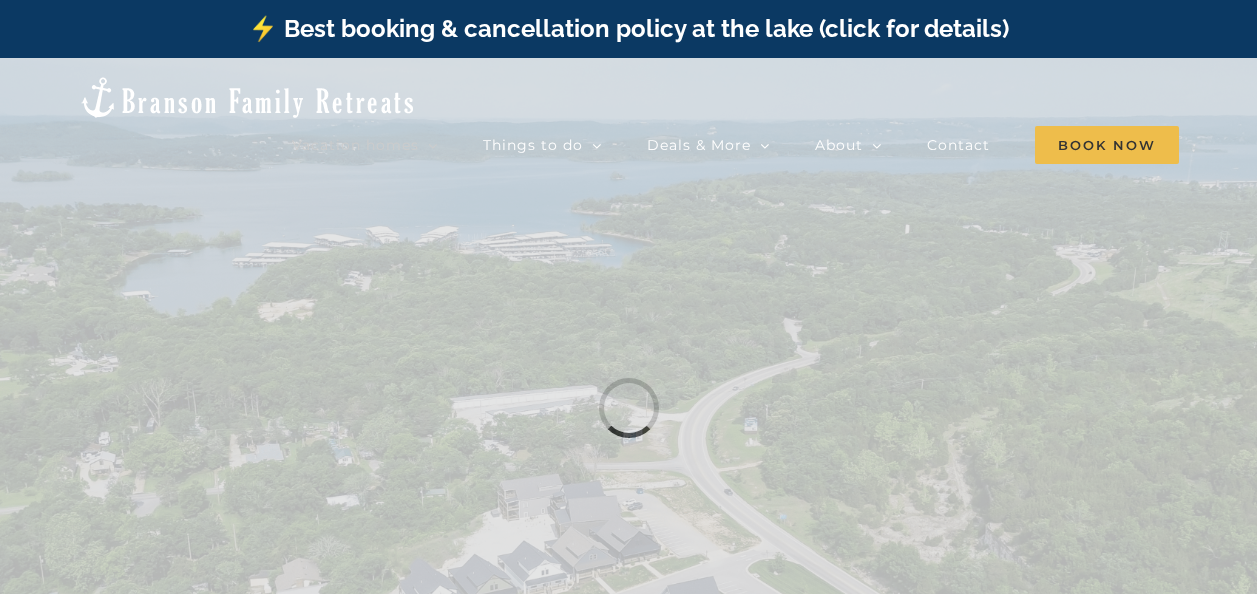 scroll, scrollTop: 0, scrollLeft: 0, axis: both 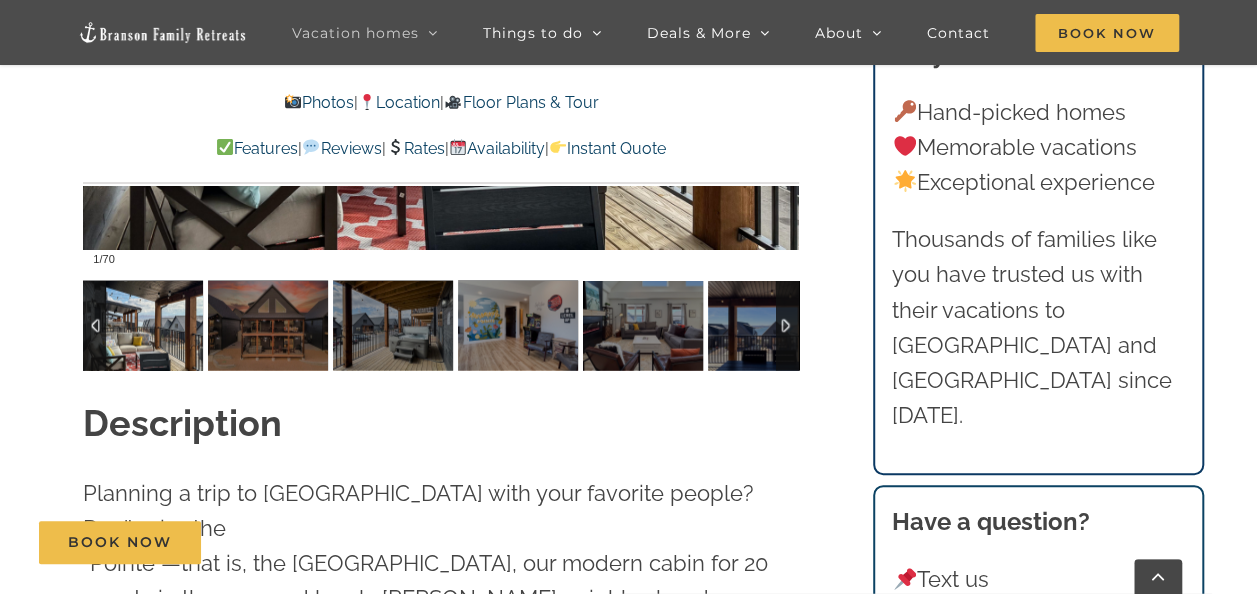 click at bounding box center [143, 325] 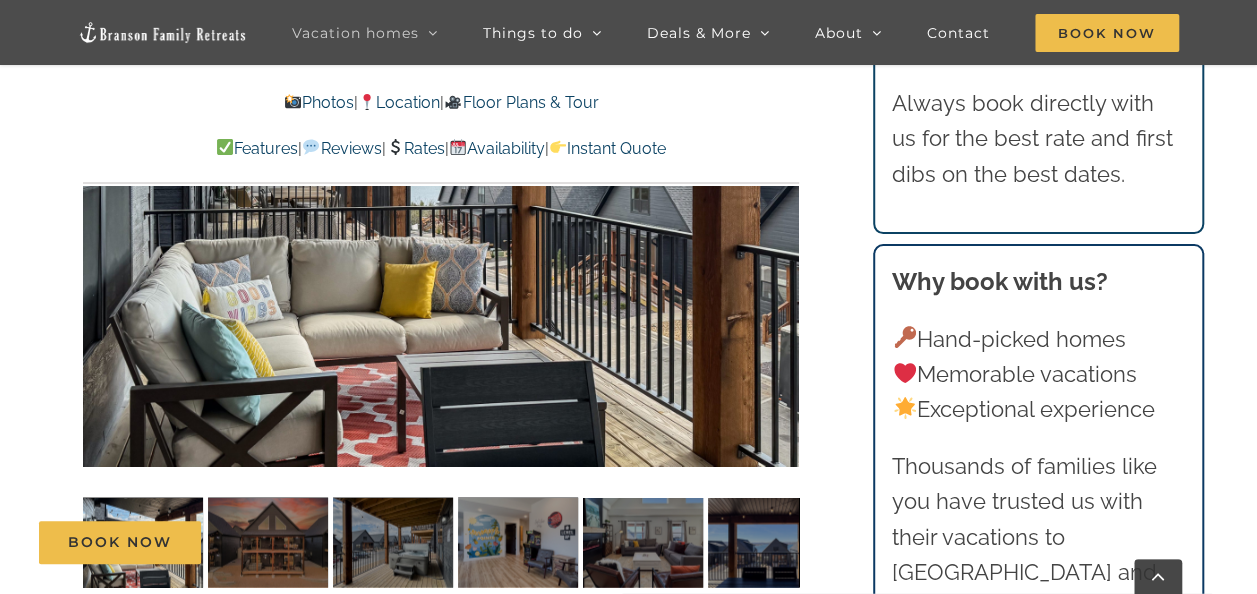 scroll, scrollTop: 1639, scrollLeft: 0, axis: vertical 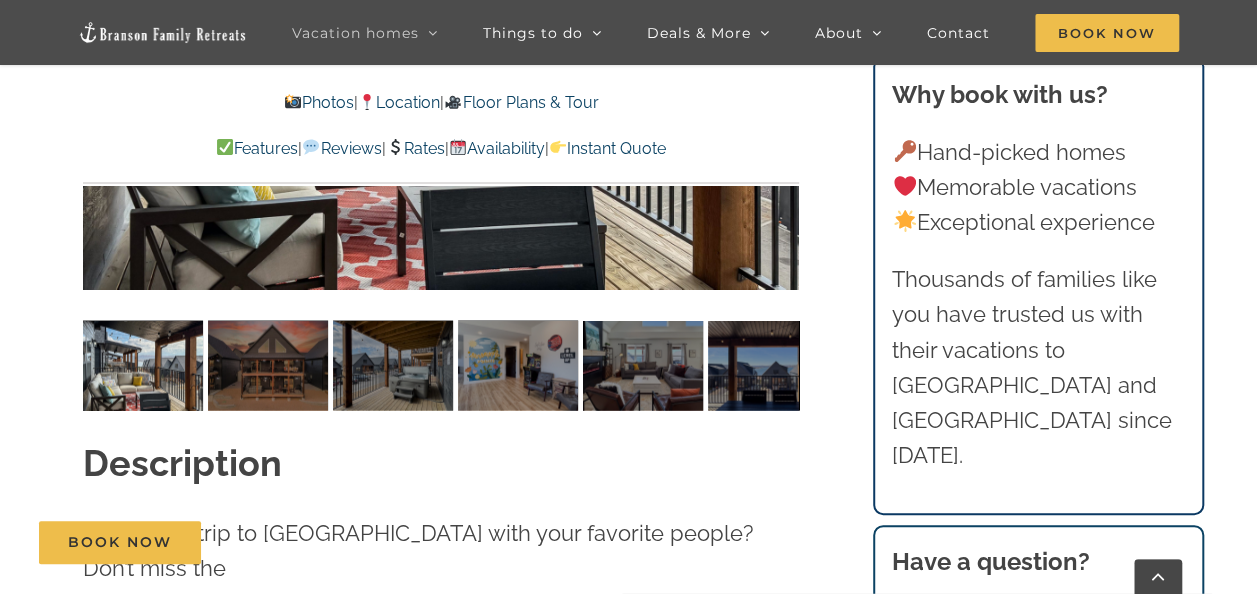 click on "Pineapple Pointe Welcome to Pineapple Pointe, an incredible vacation rental for 20 people in Rocky Shores, the new, coveted community on Table Rock Lake. Hot tub, lake views, and so much more!
What can I say about Nat and Tyann and Pineapple Pointe. The home was very clean and had plenty of space for all of us to gather without feeling like we were on top of each other.
The beds were very comfortable and all the bathrooms had hair dryers. The kitchen had plenty of utensils to have a large gathering. They had three separate coffee machines, a Keurig, a standard coffee machine as well as a French press. They even had a bean grinder.
I’ve stayed in a lot of vacation rentals and this one is one of the tops. Do not hesitate to book with them!
– Kyle (Texas)
1  /  70 Pineapple-Pointe-Christmas-at-Table-Rock-Lake-Branson-Missouri-1416-scaled" at bounding box center [442, -308] 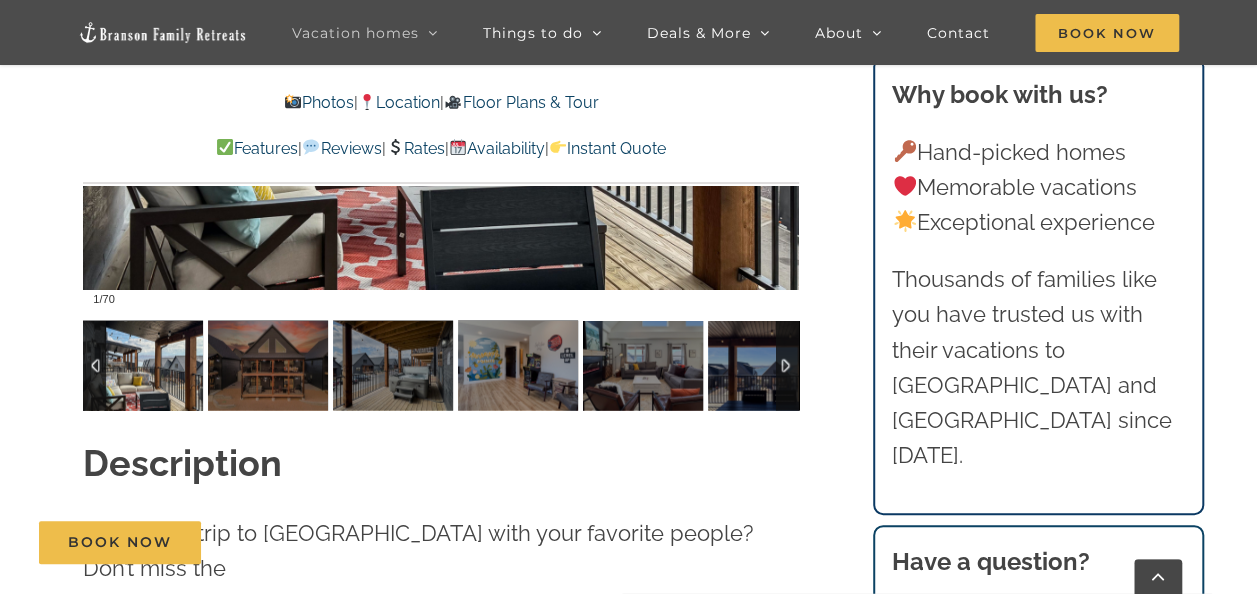 click at bounding box center (787, 365) 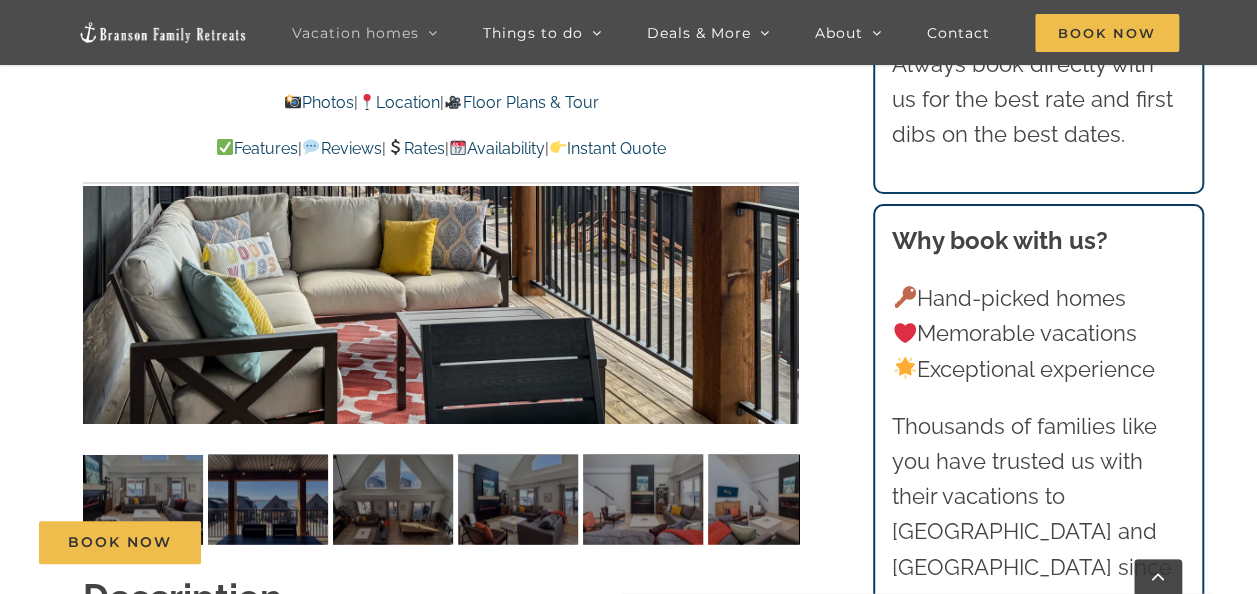 scroll, scrollTop: 1639, scrollLeft: 0, axis: vertical 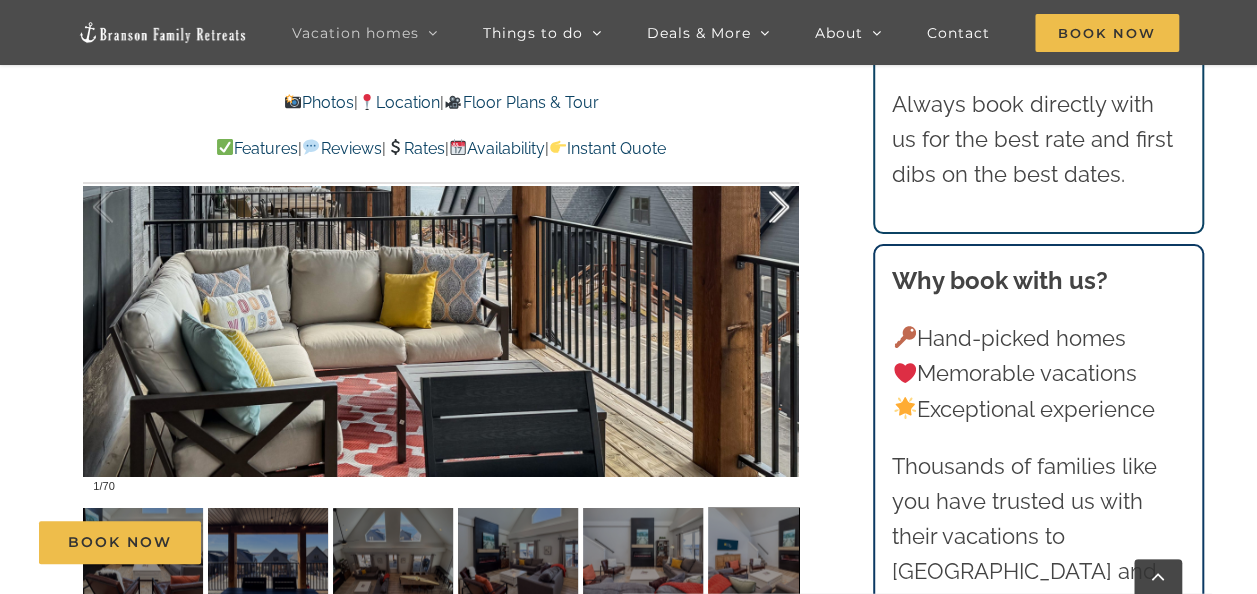click at bounding box center [758, 207] 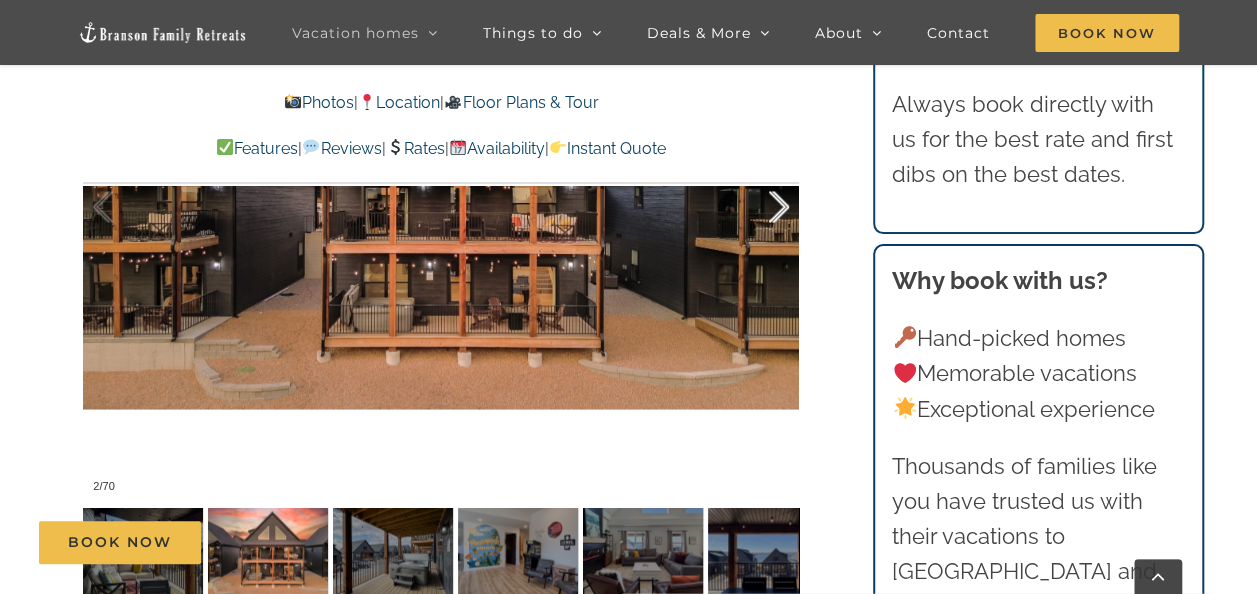 click at bounding box center (758, 207) 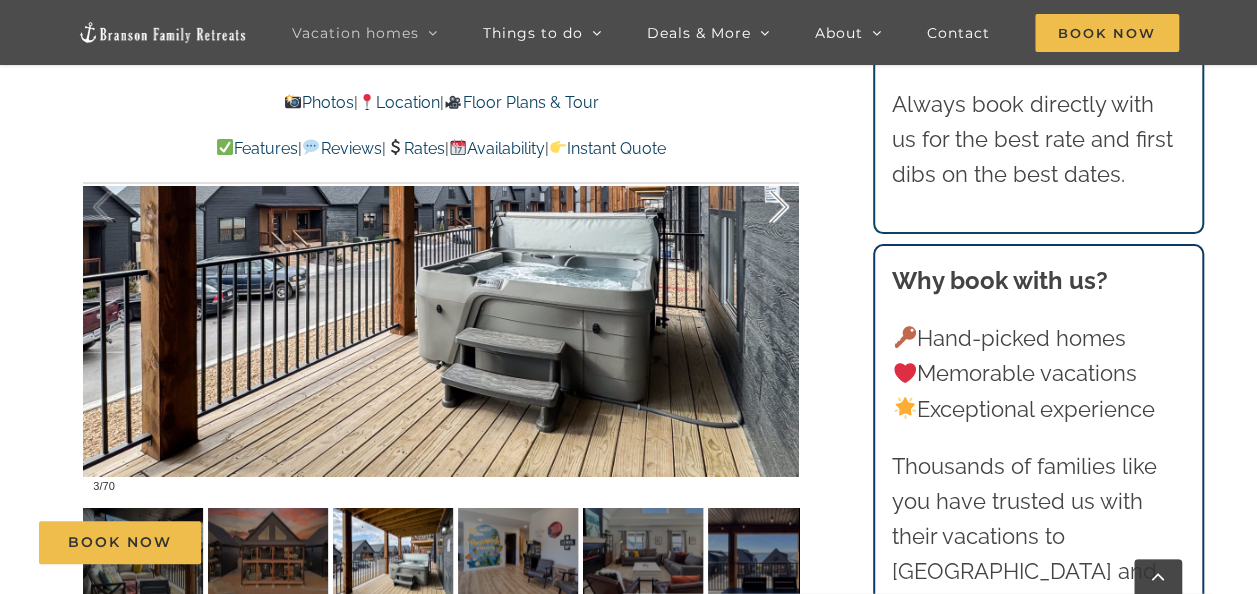 click at bounding box center [758, 207] 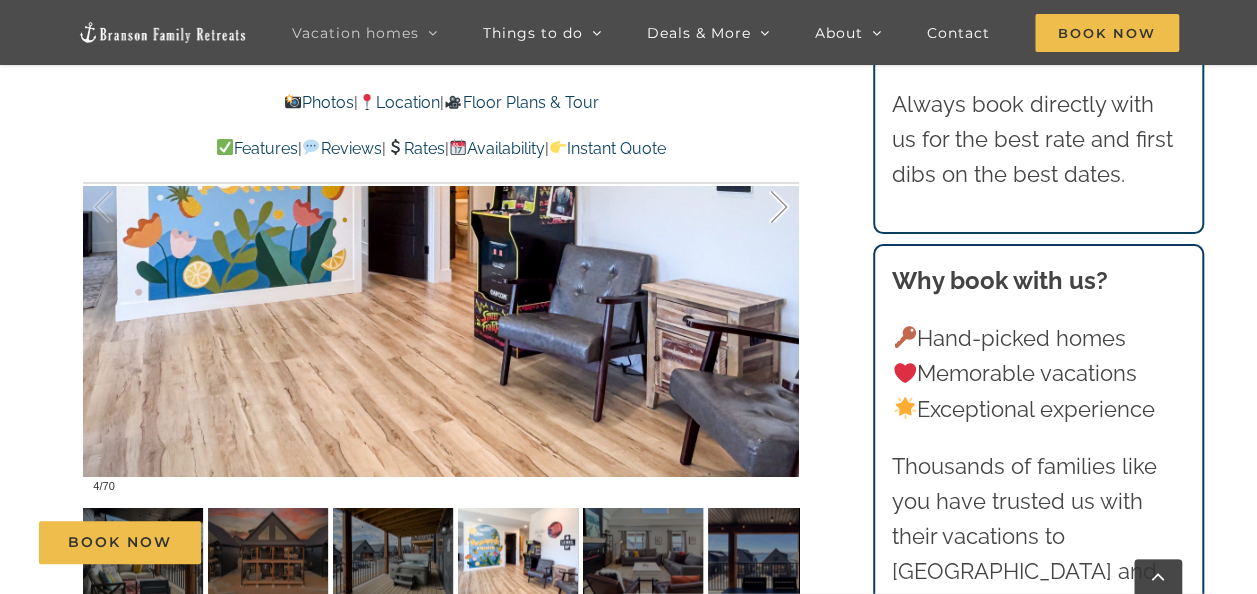 click at bounding box center [758, 207] 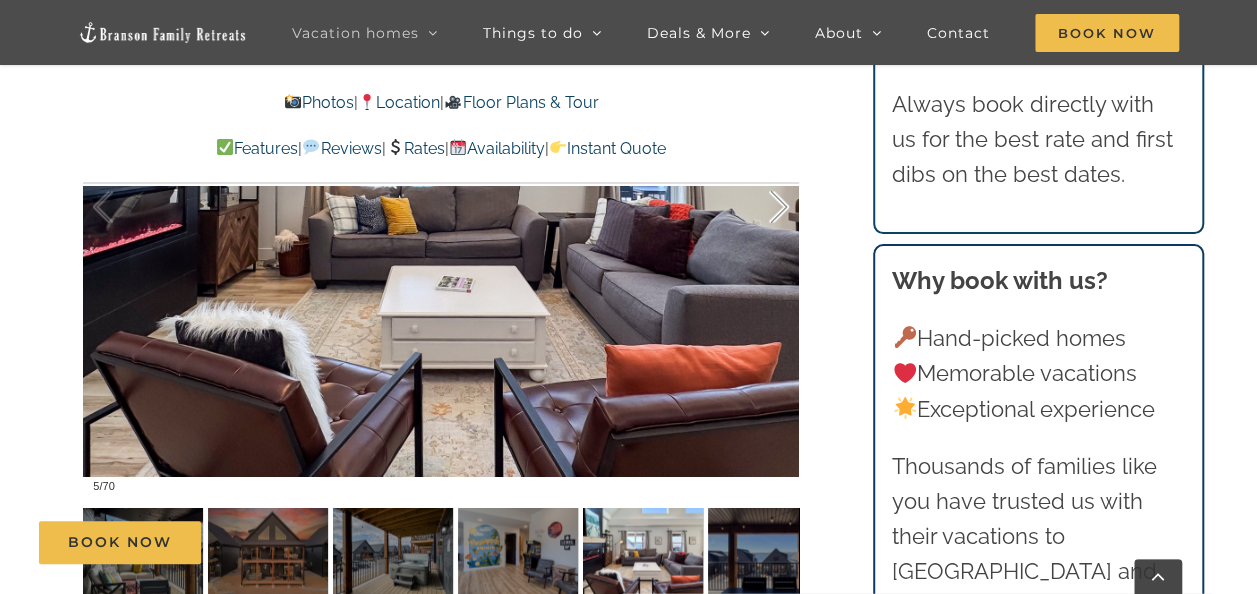 click at bounding box center (758, 207) 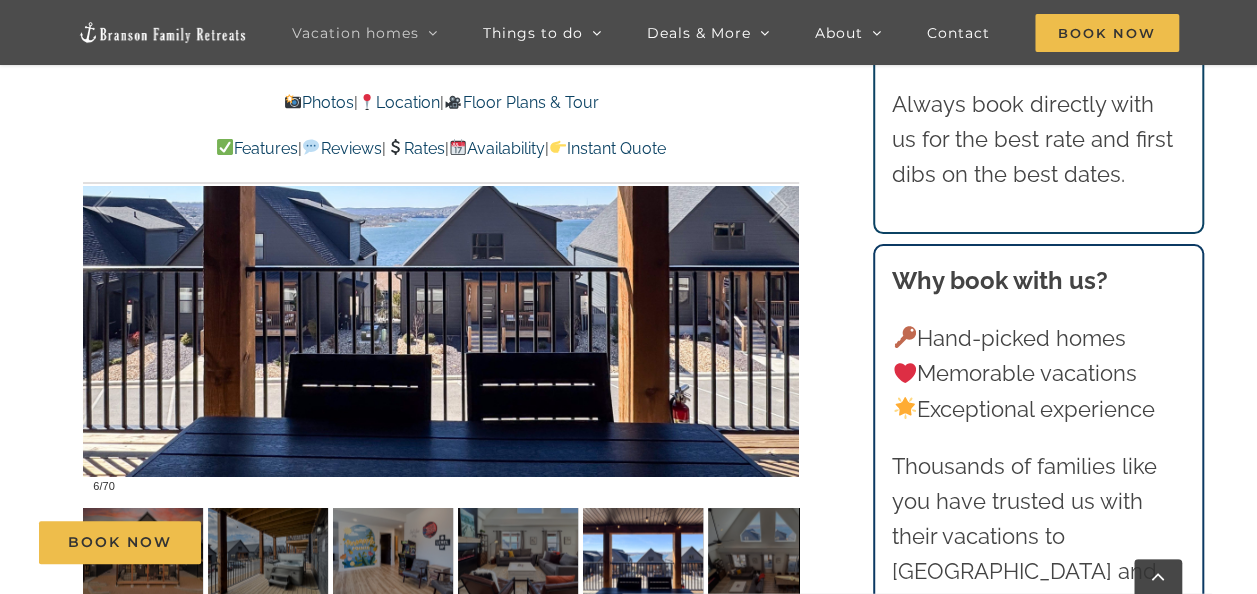 click on "Location" at bounding box center (399, 102) 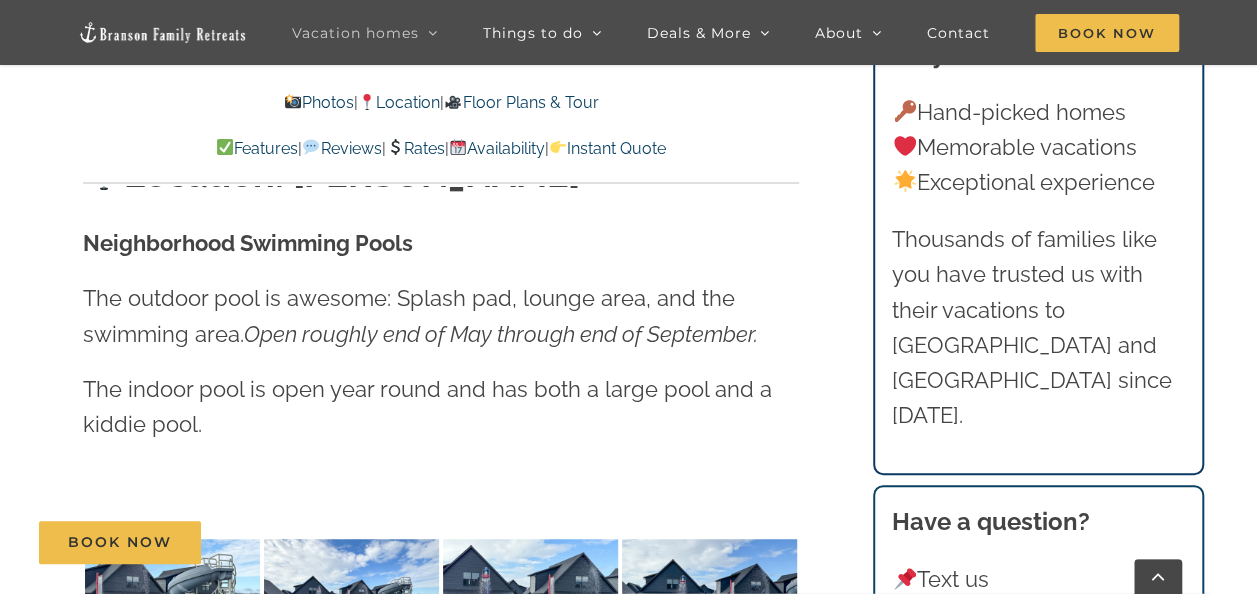 scroll, scrollTop: 4157, scrollLeft: 0, axis: vertical 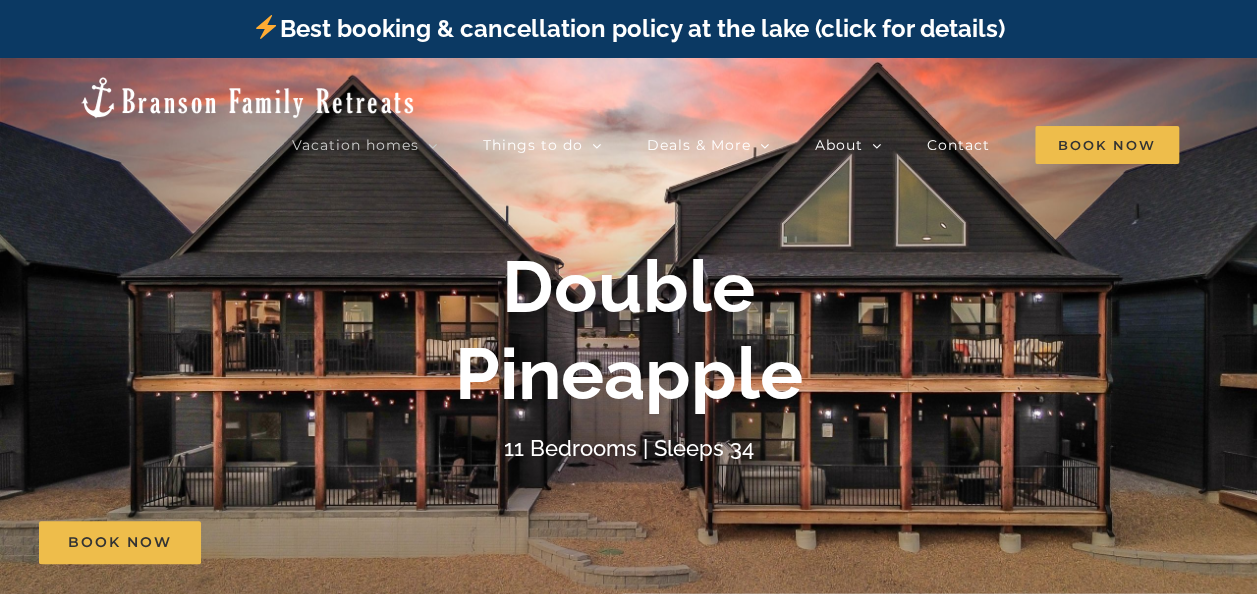 click at bounding box center (628, 355) 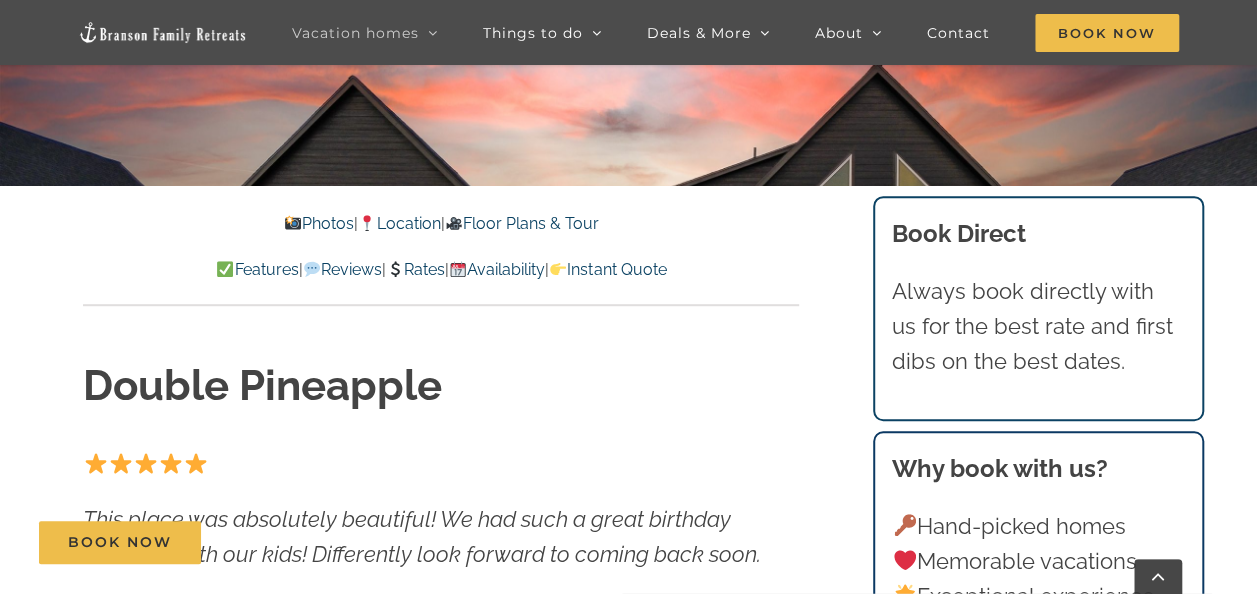 scroll, scrollTop: 520, scrollLeft: 0, axis: vertical 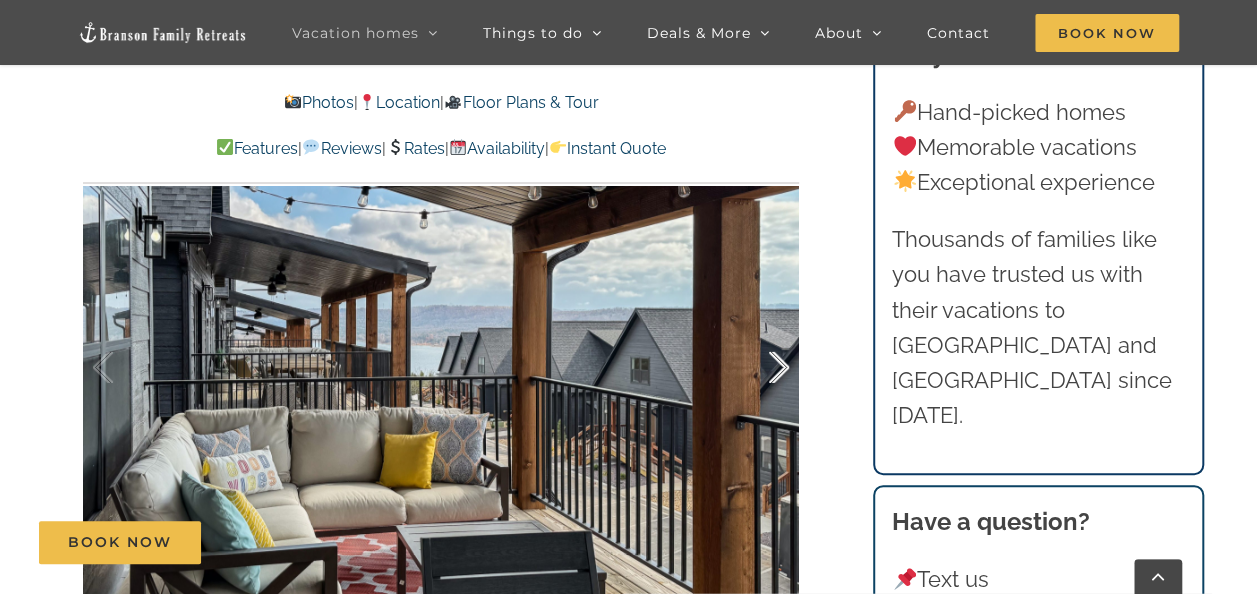click at bounding box center (758, 368) 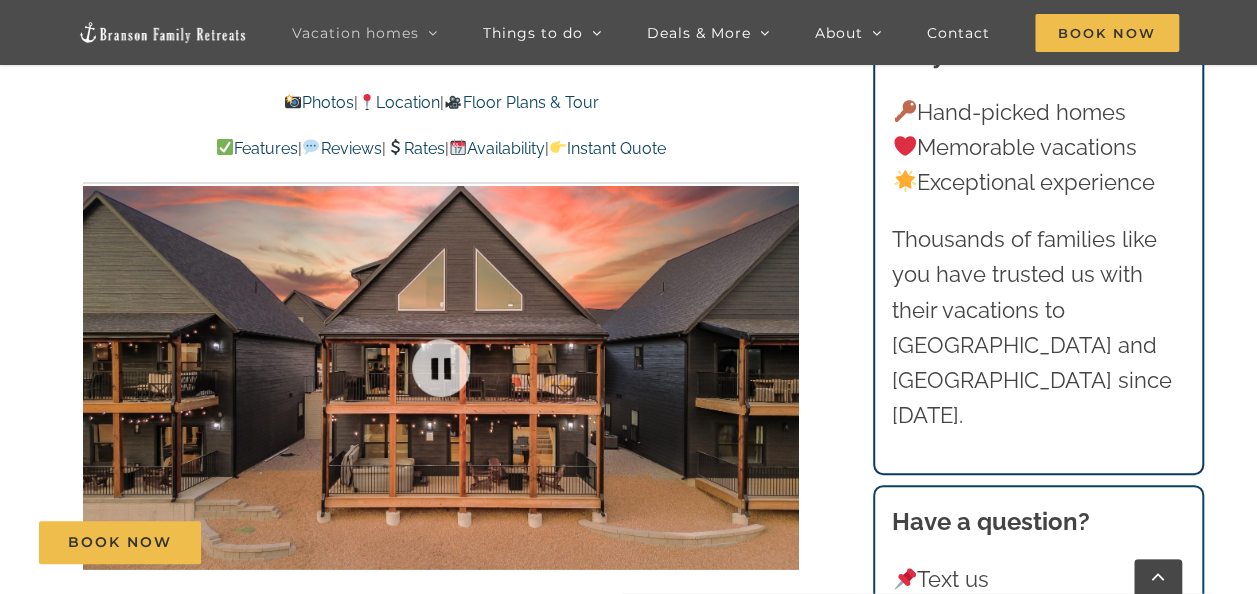 click at bounding box center (441, 368) 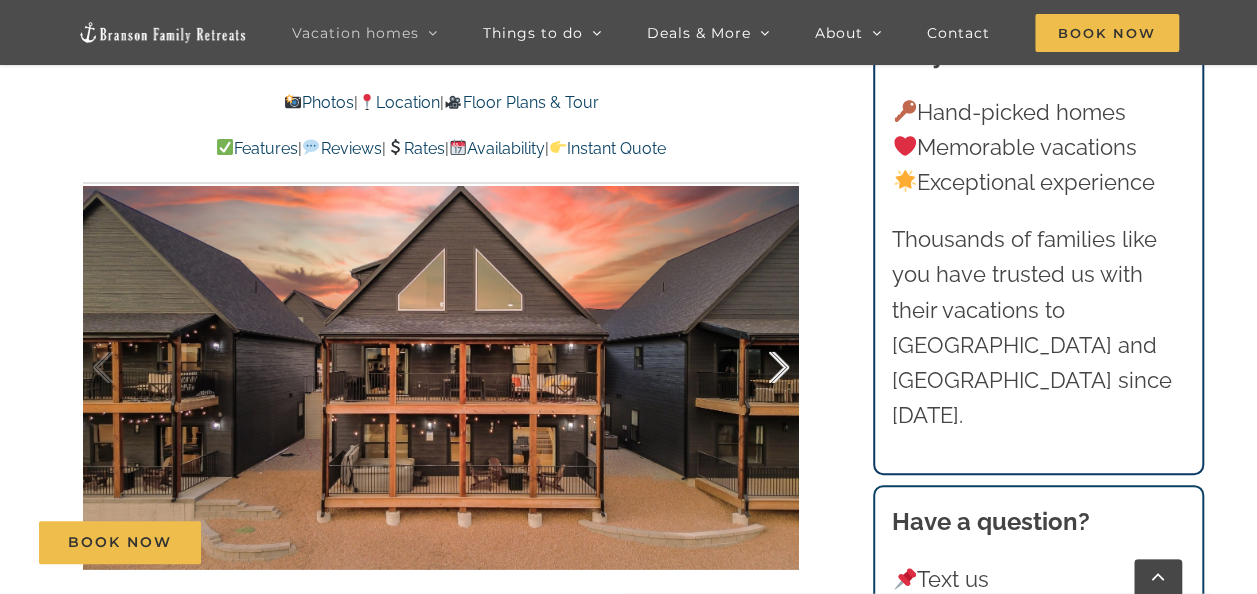 click at bounding box center (758, 368) 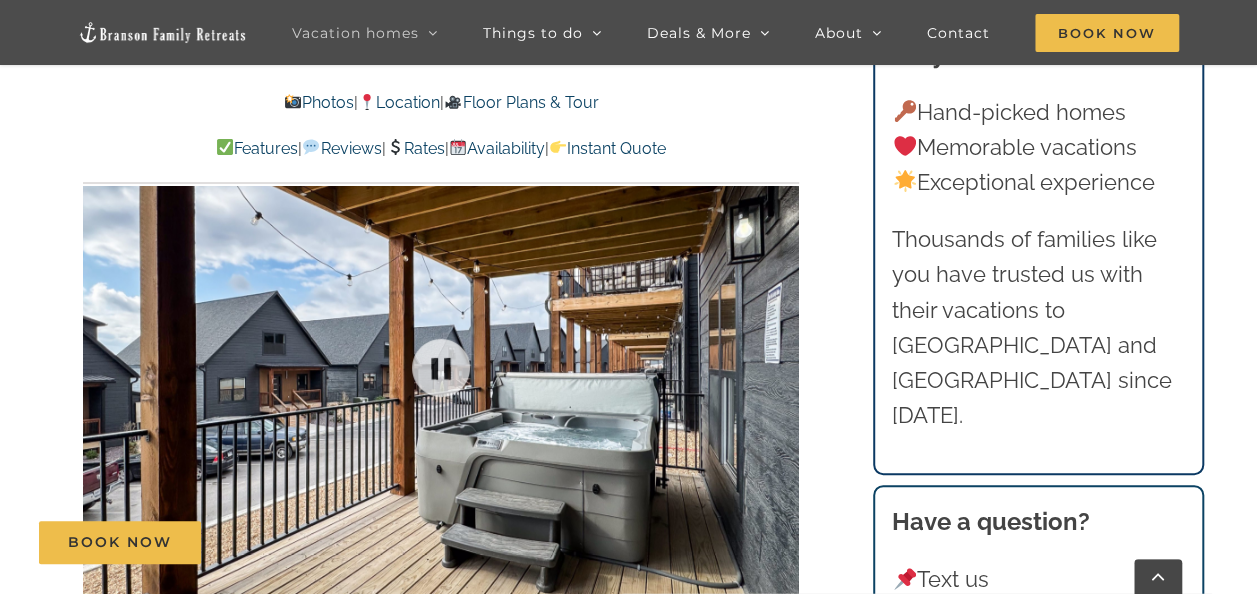 click at bounding box center (441, 368) 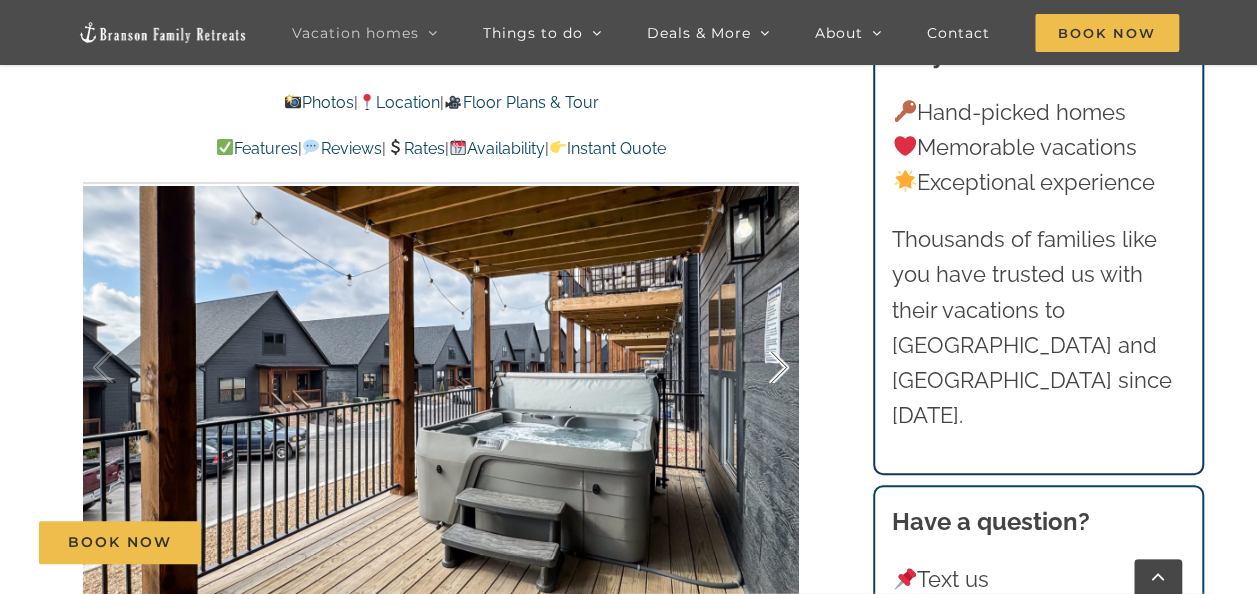 click at bounding box center (758, 368) 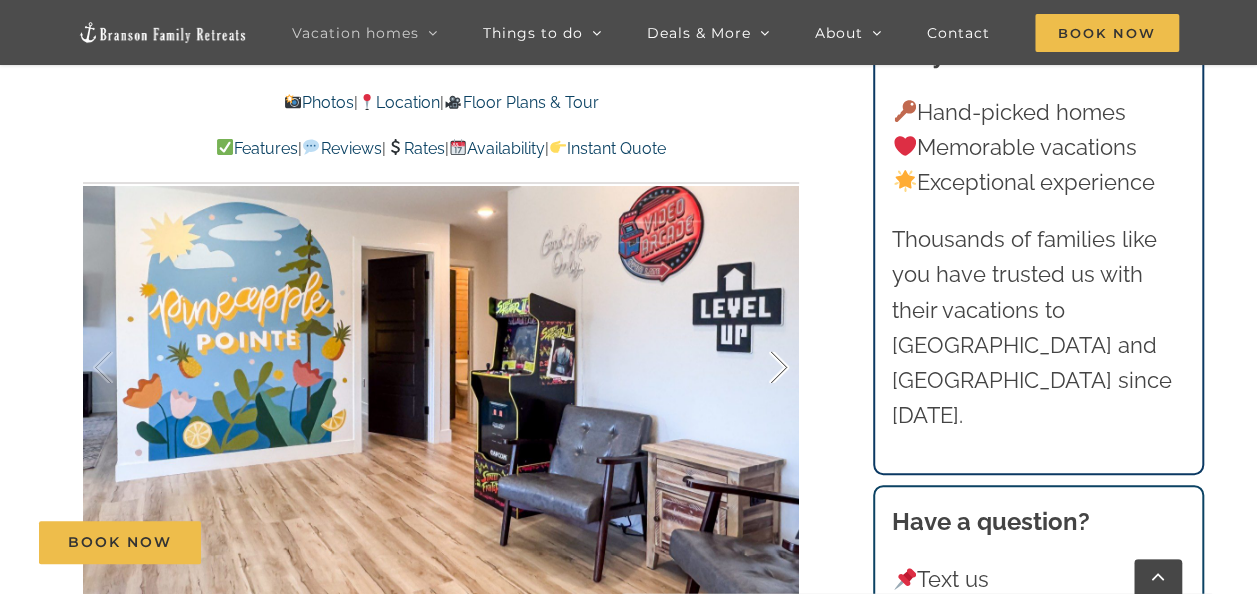click at bounding box center (758, 368) 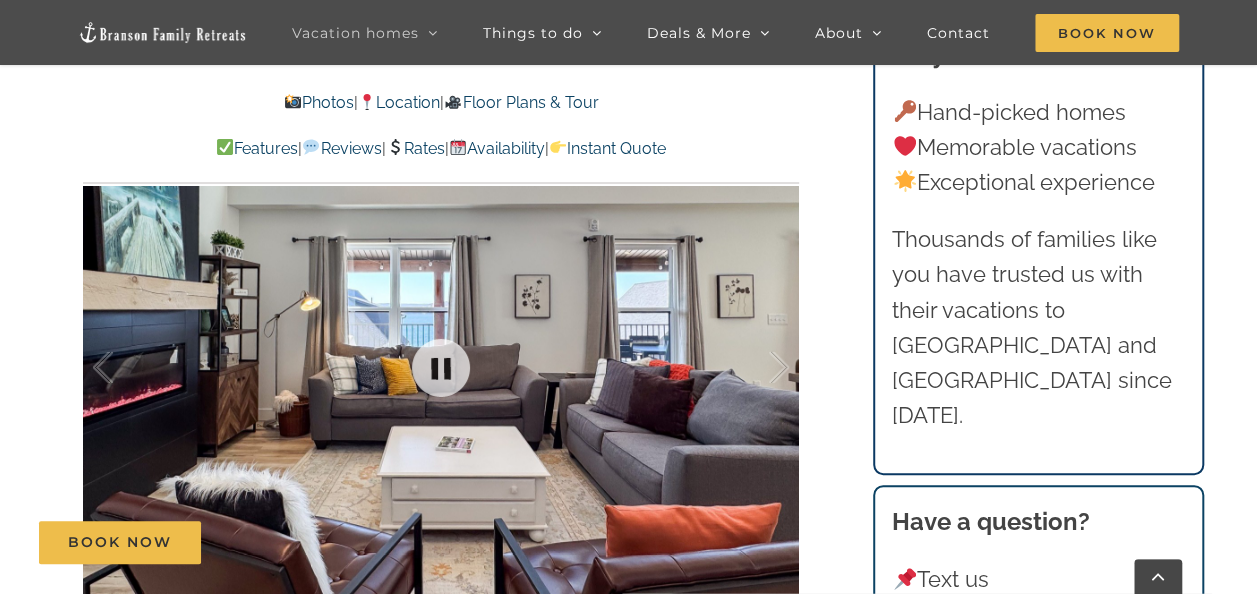 click at bounding box center [441, 368] 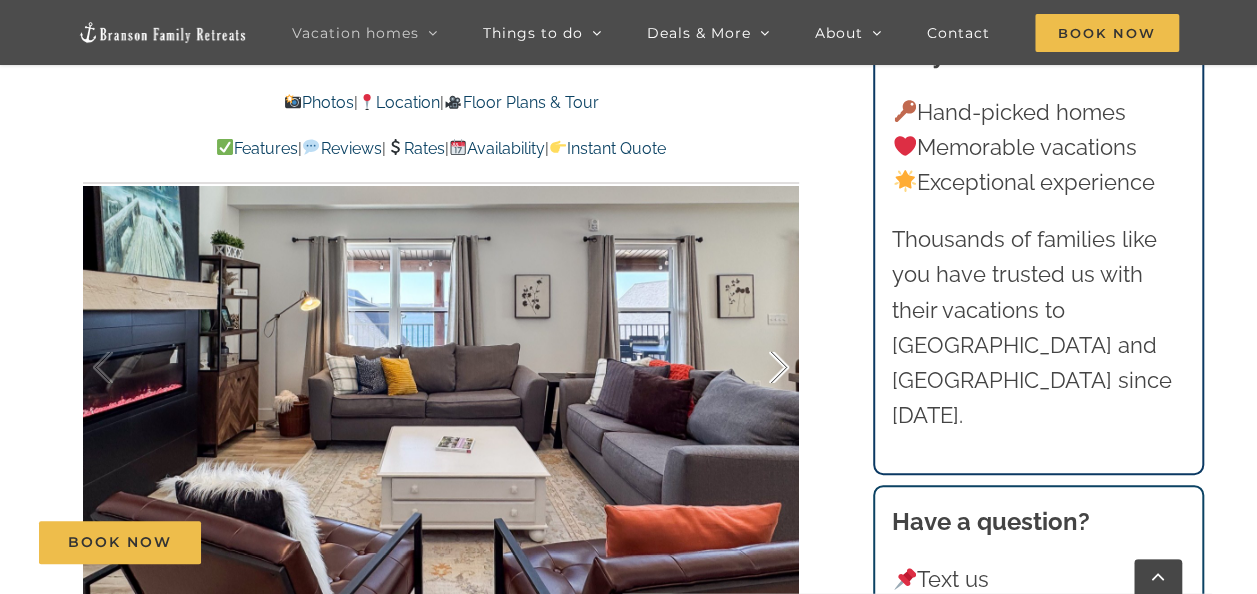 click at bounding box center (758, 368) 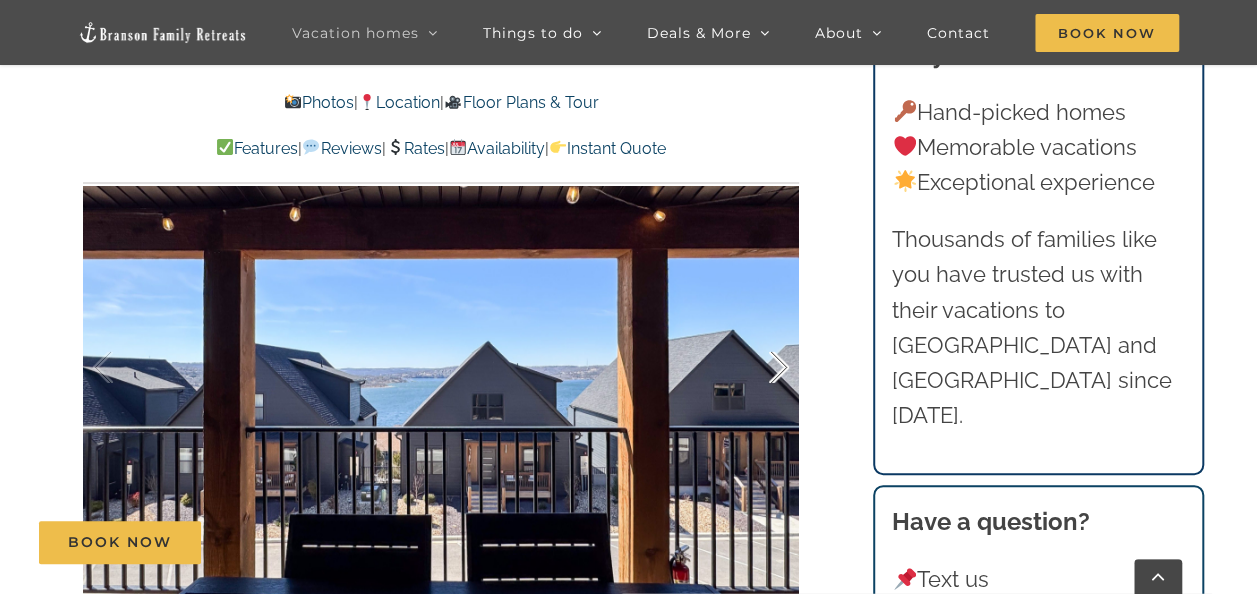 click at bounding box center [758, 368] 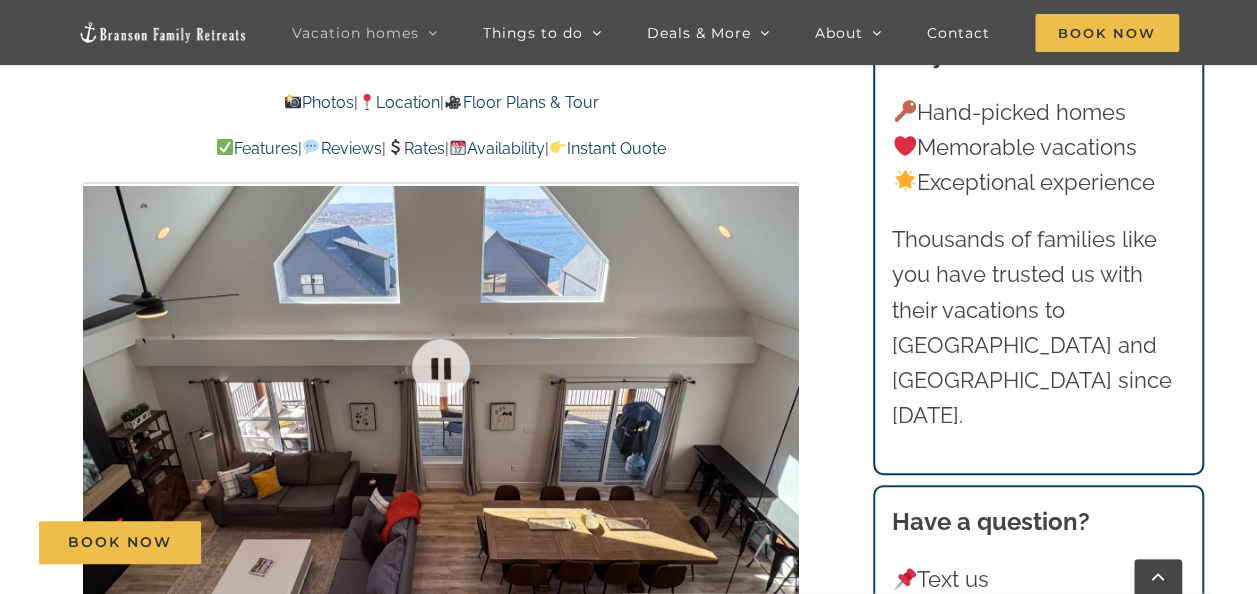 click at bounding box center [441, 368] 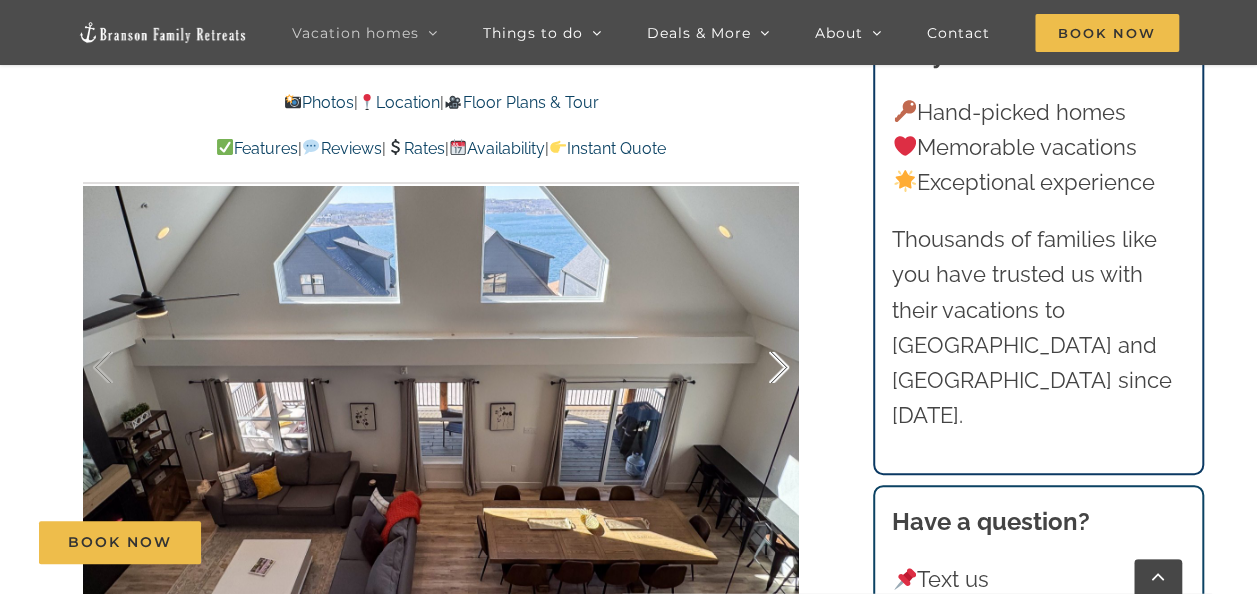 click at bounding box center (758, 368) 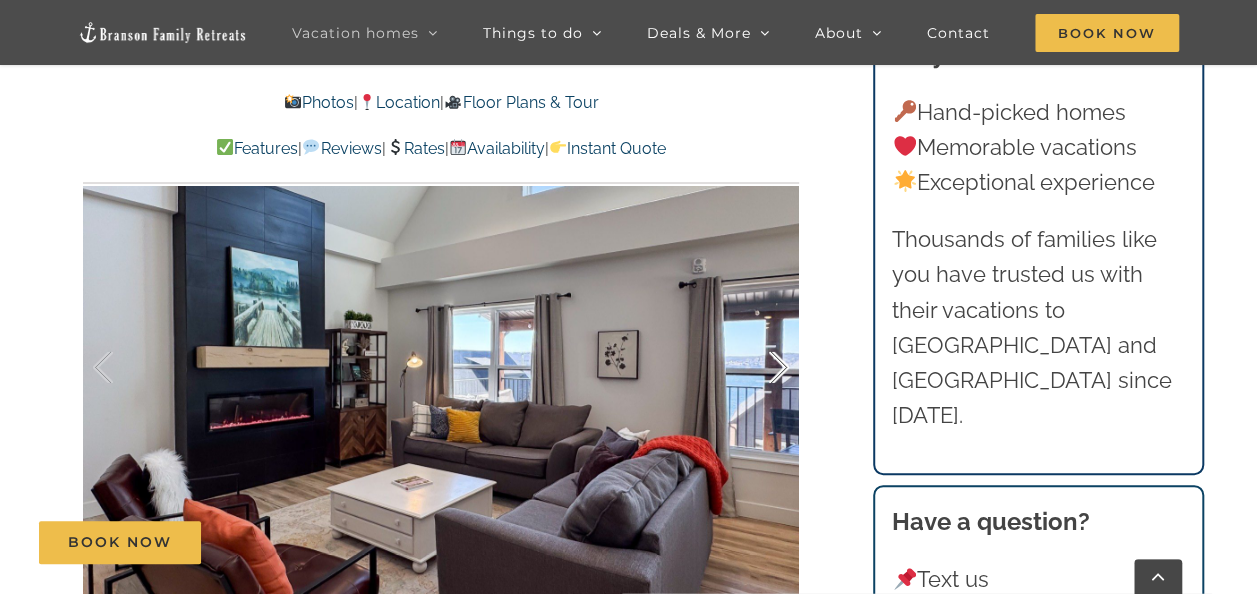 click at bounding box center (758, 368) 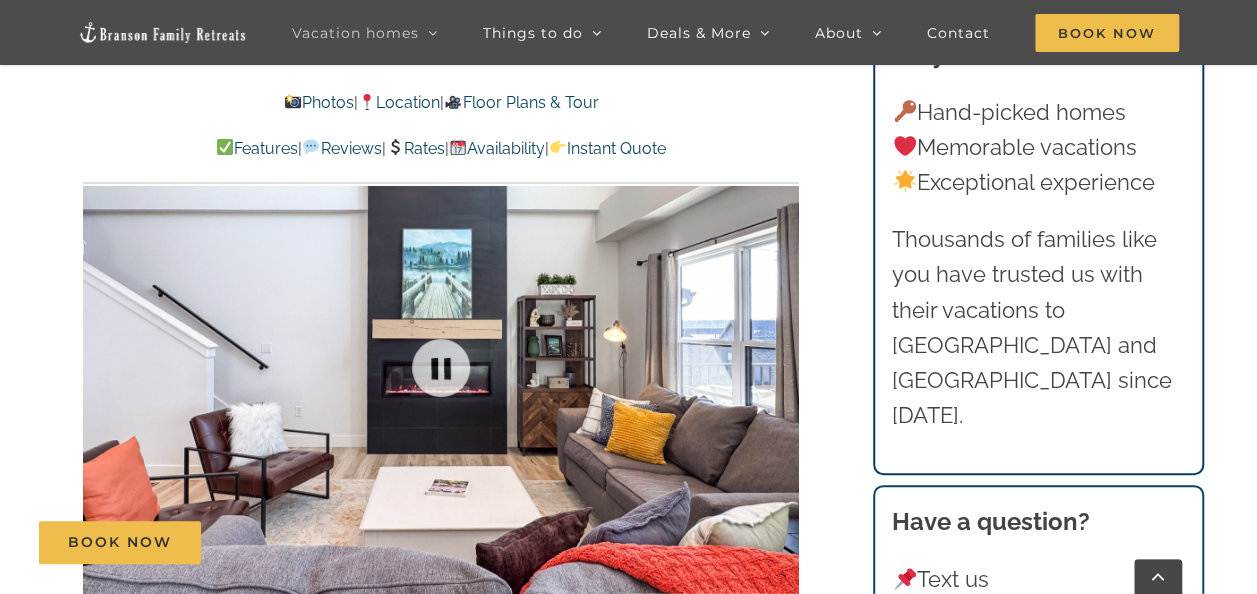 click at bounding box center (441, 368) 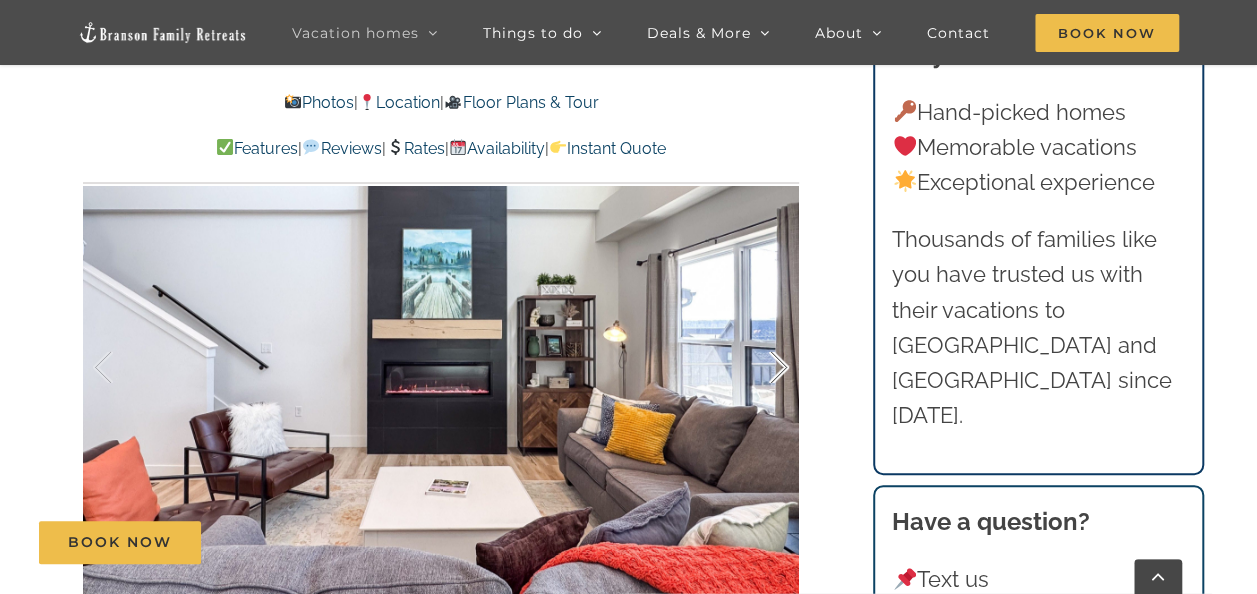 click at bounding box center [758, 368] 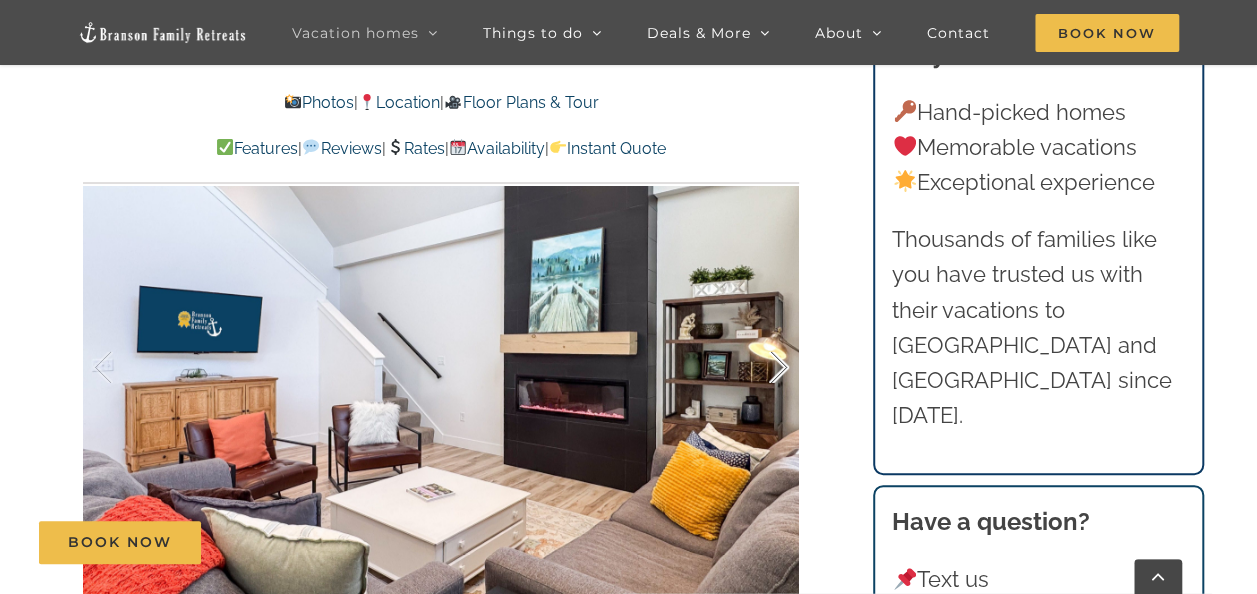 click at bounding box center (758, 368) 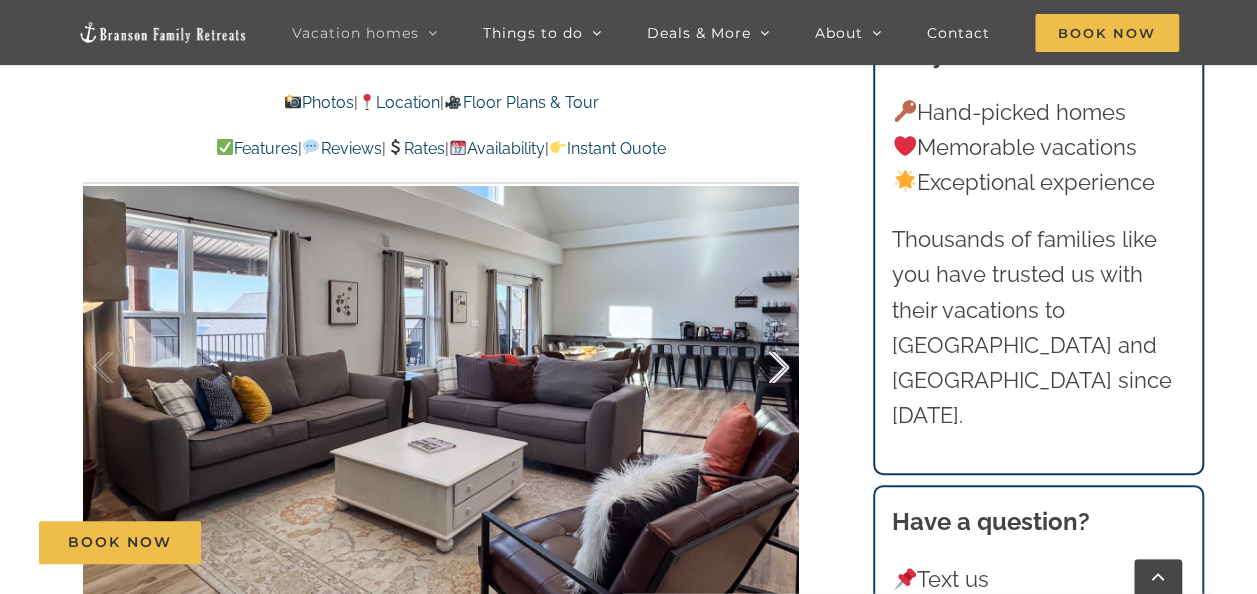 click at bounding box center (758, 368) 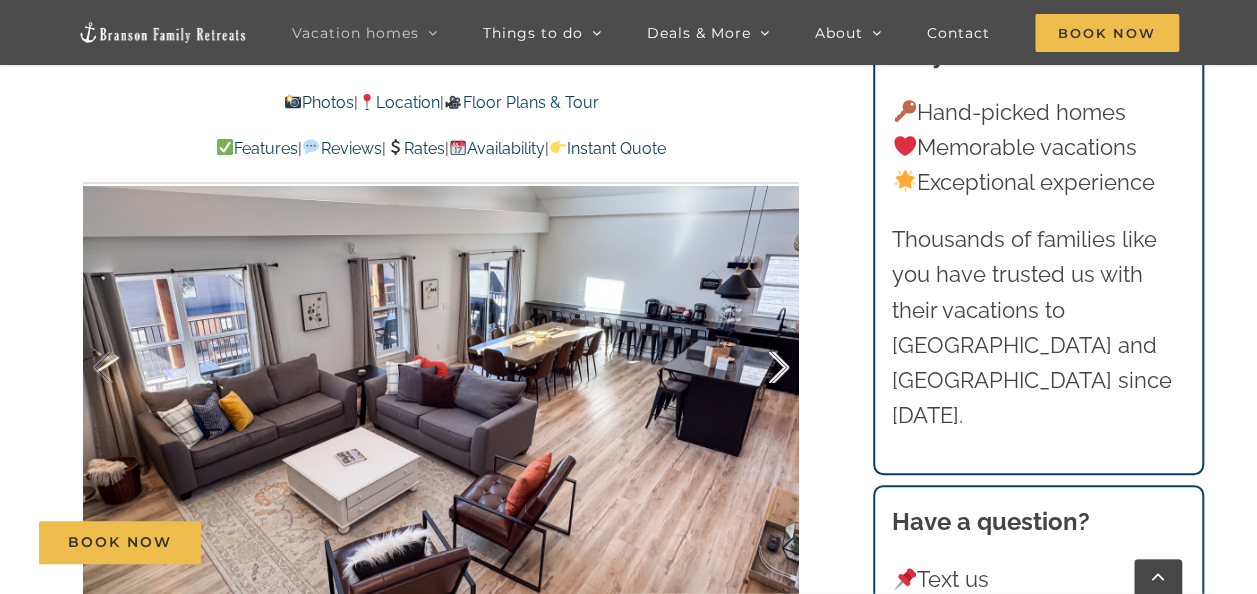 click at bounding box center (758, 368) 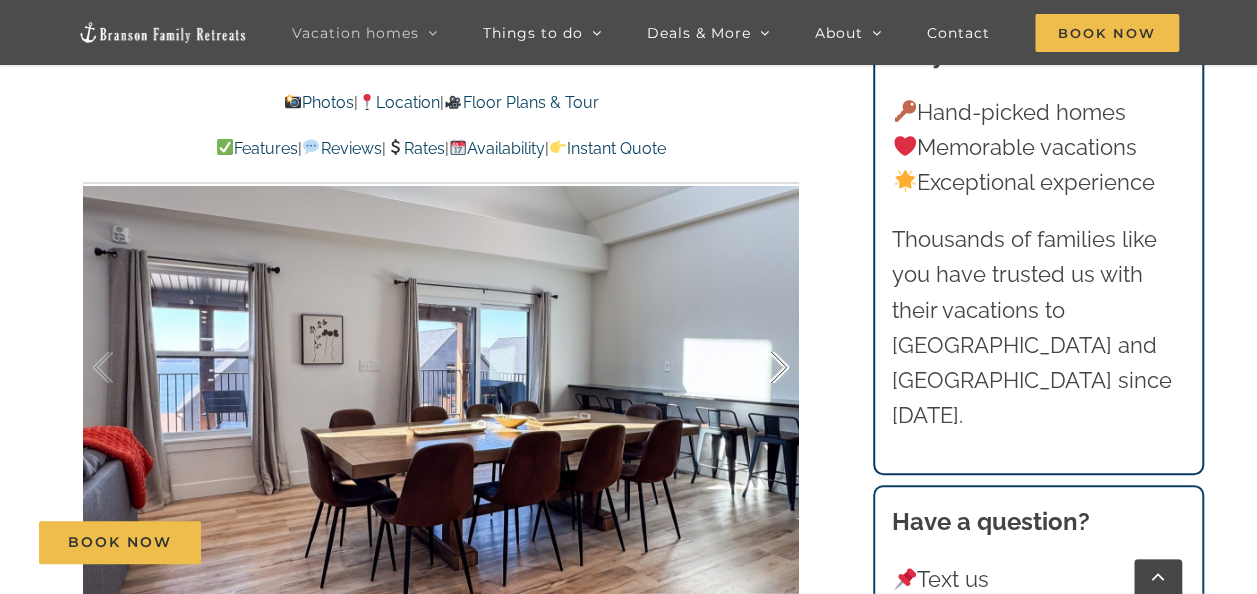 click at bounding box center (758, 368) 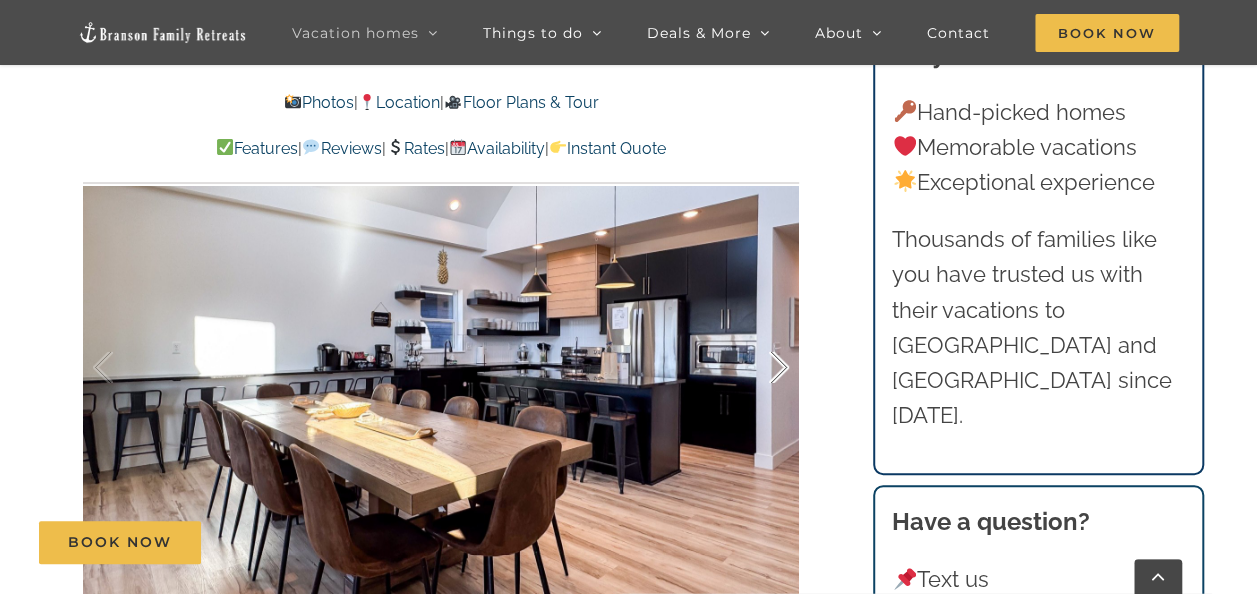 click at bounding box center [758, 368] 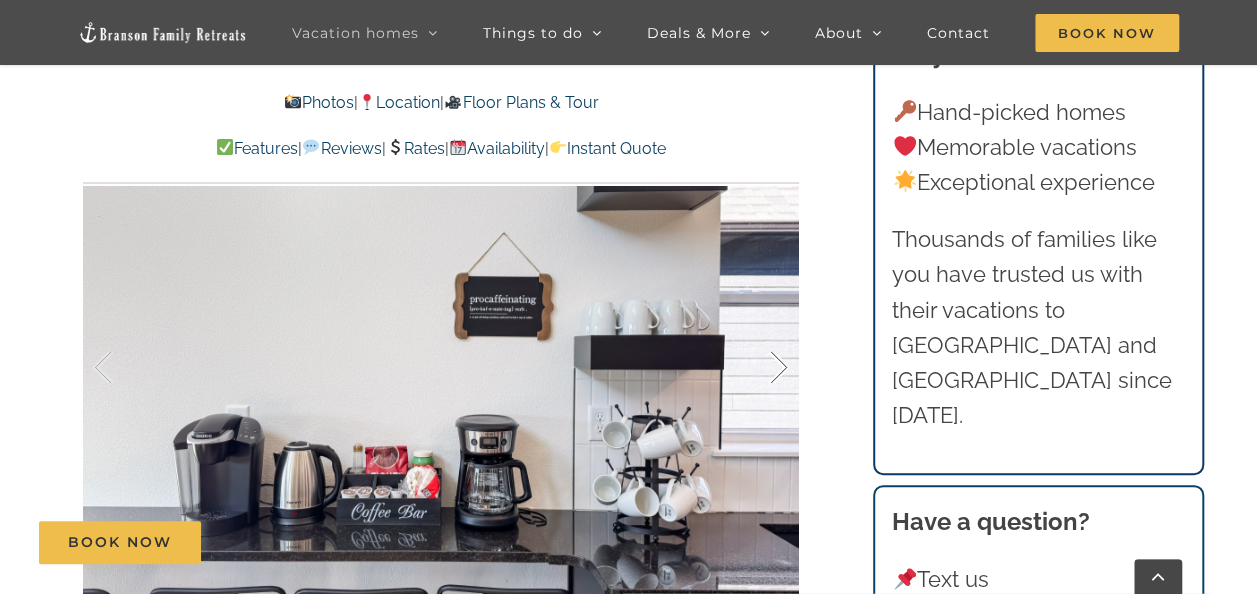 click at bounding box center (758, 368) 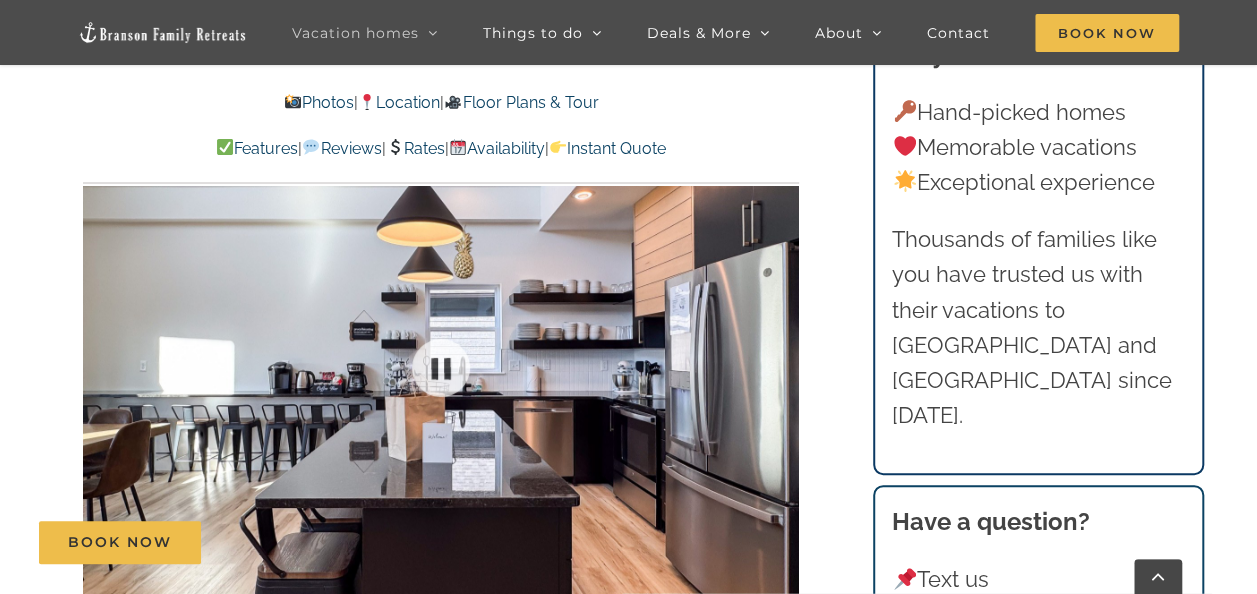 click at bounding box center (441, 368) 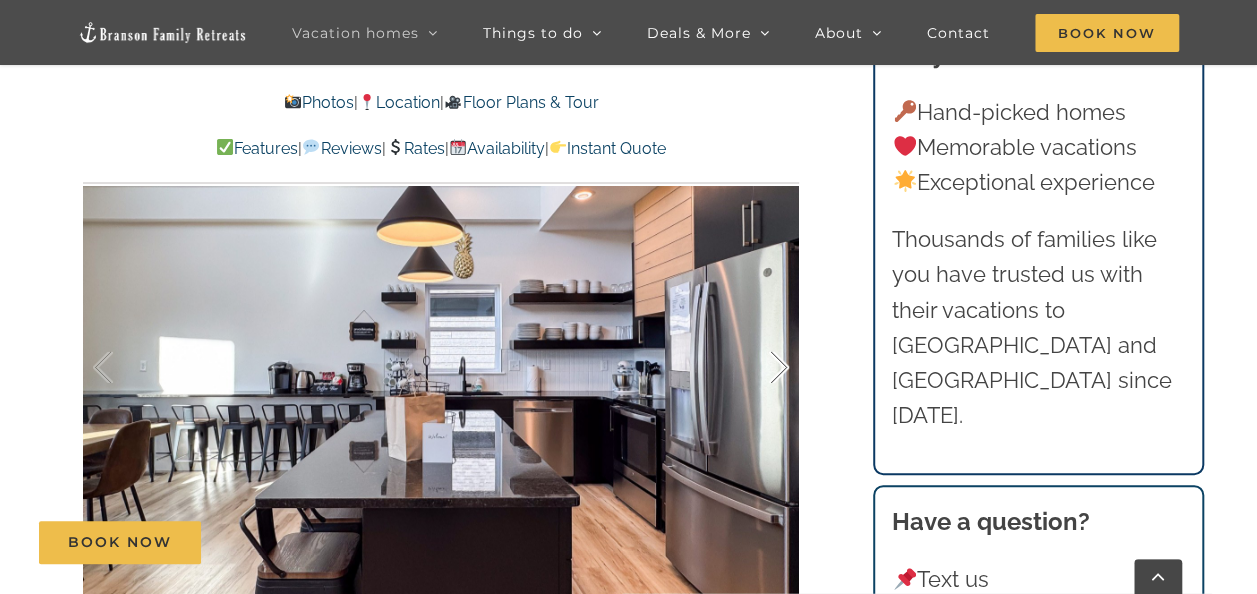 click at bounding box center (758, 368) 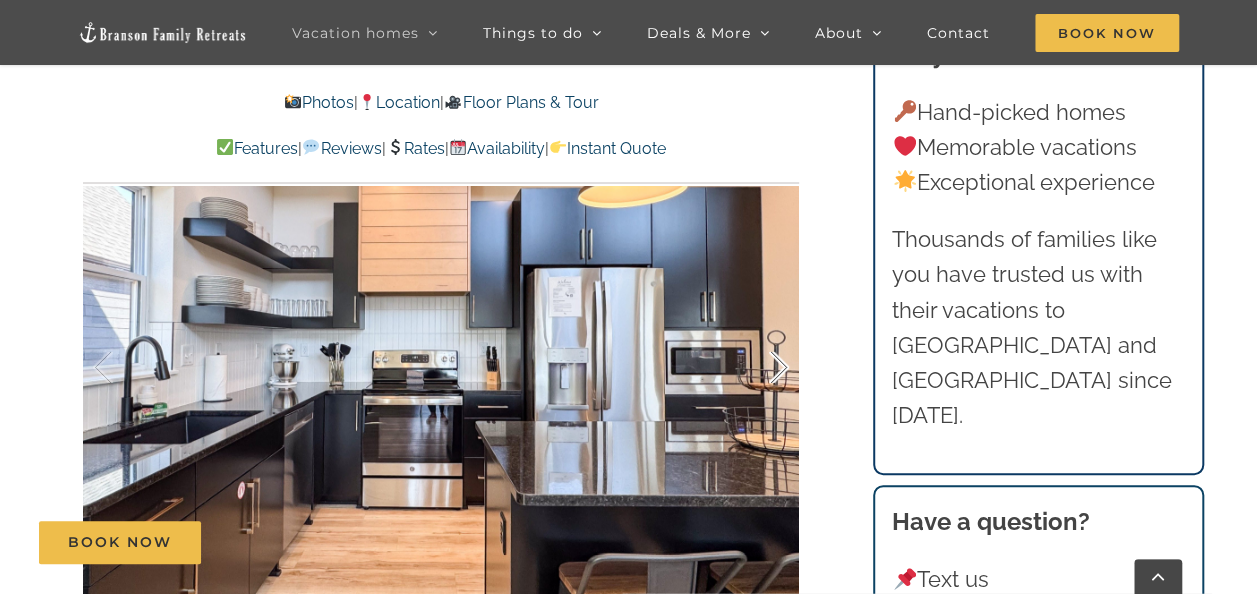 click at bounding box center (758, 368) 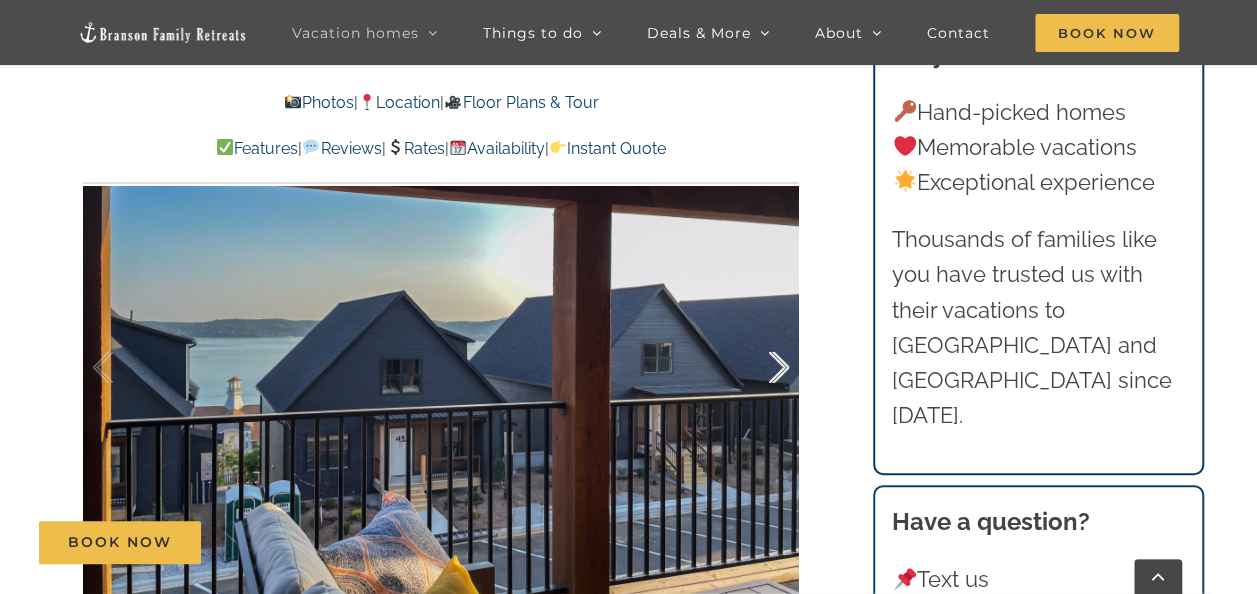 click at bounding box center (758, 368) 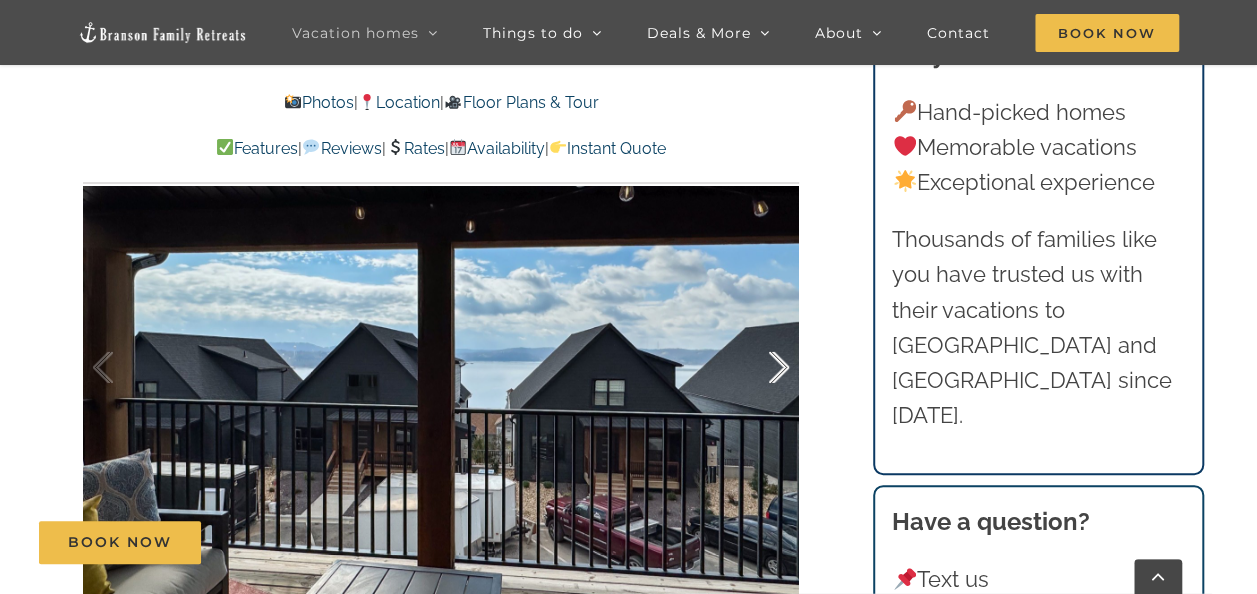 click at bounding box center [758, 368] 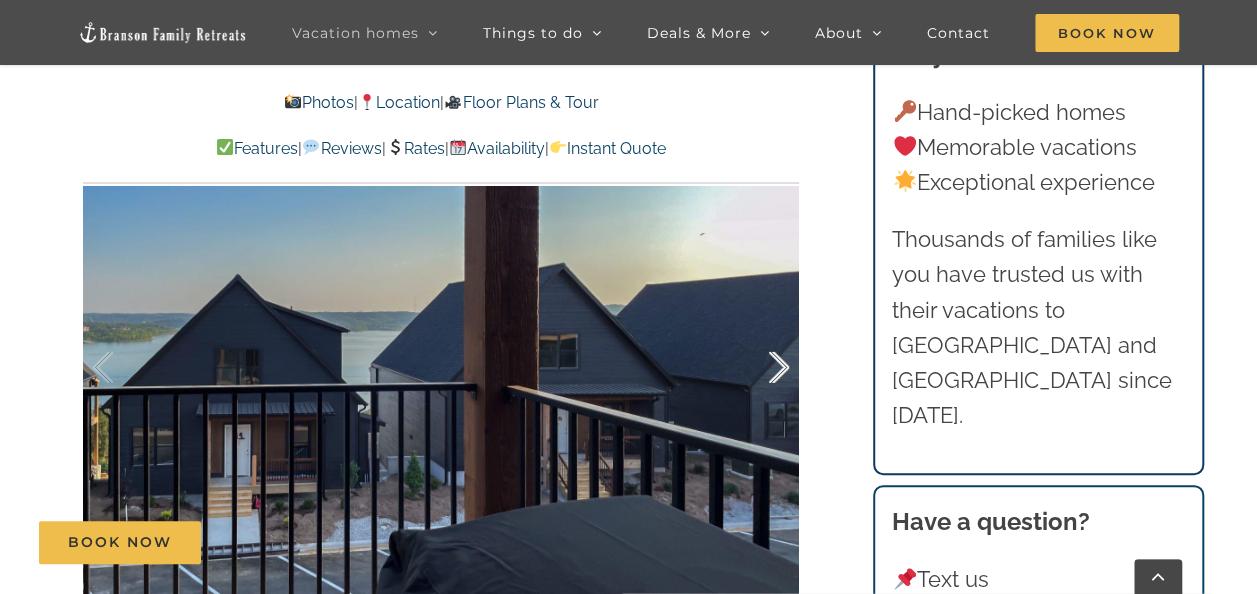 click at bounding box center [758, 368] 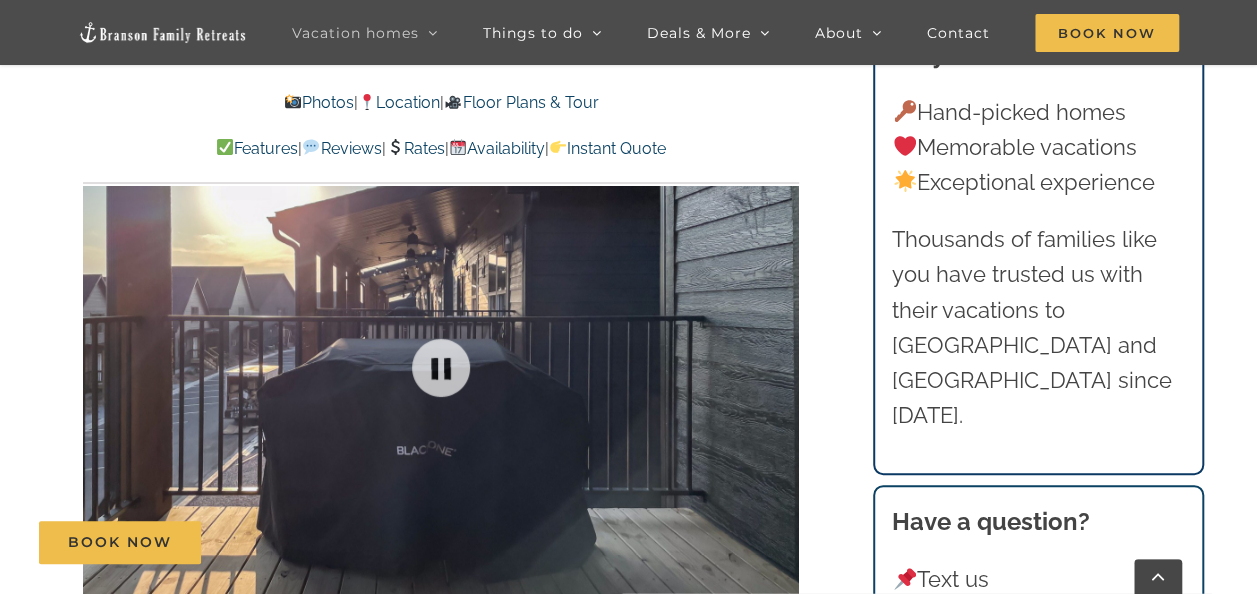 click at bounding box center (441, 368) 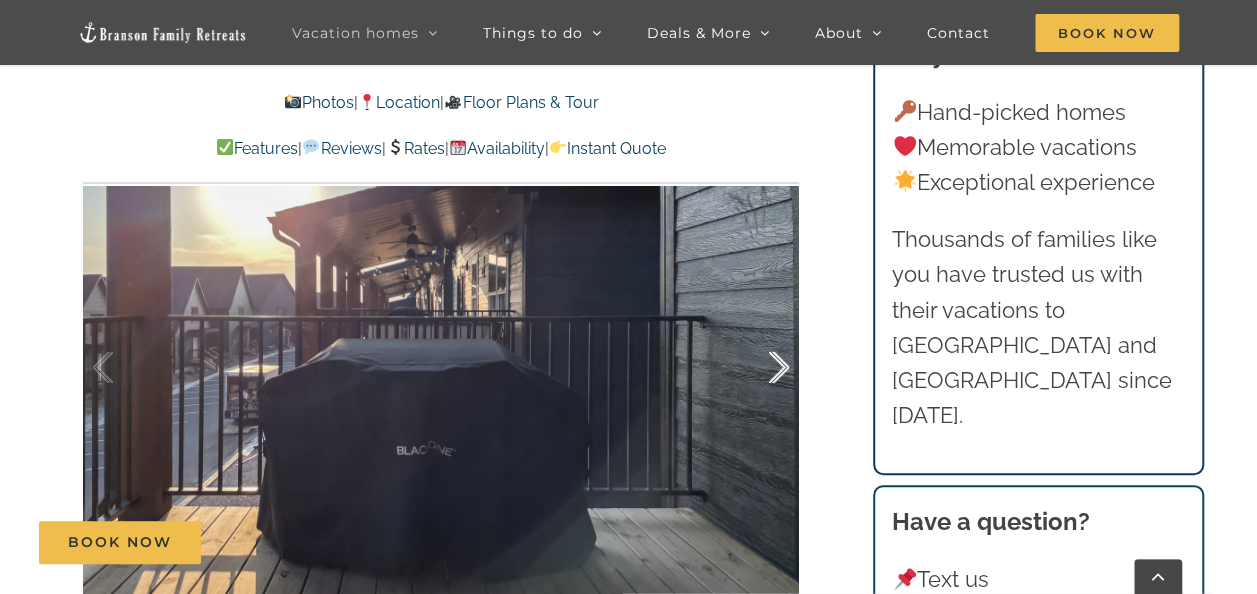 click at bounding box center (758, 368) 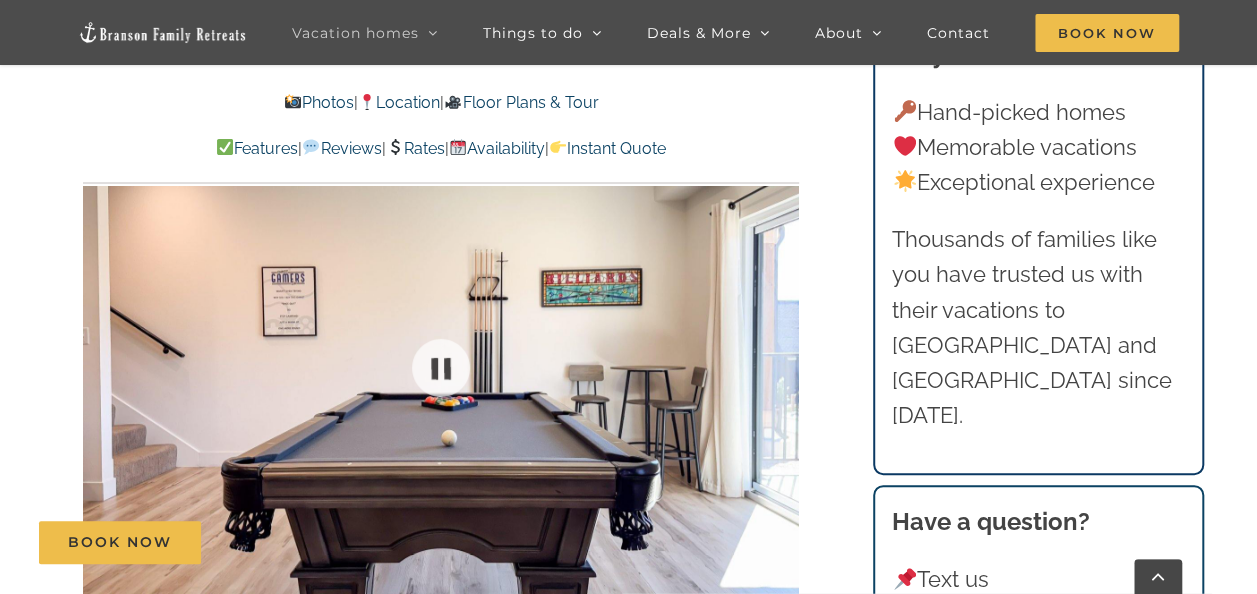 click at bounding box center [441, 368] 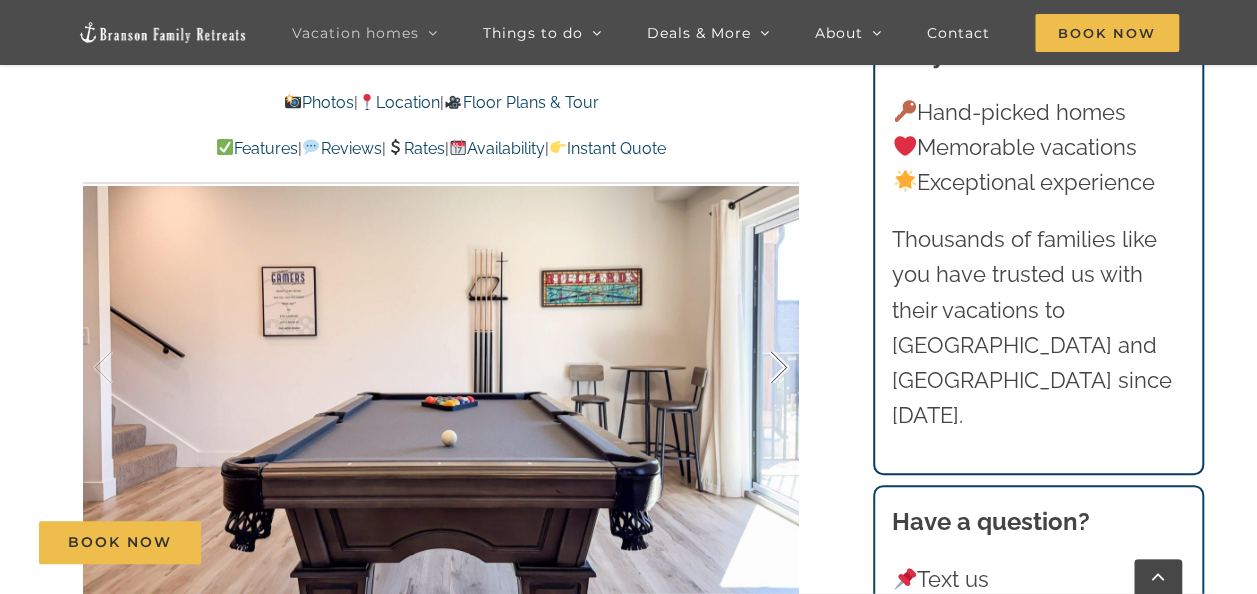 click at bounding box center [758, 368] 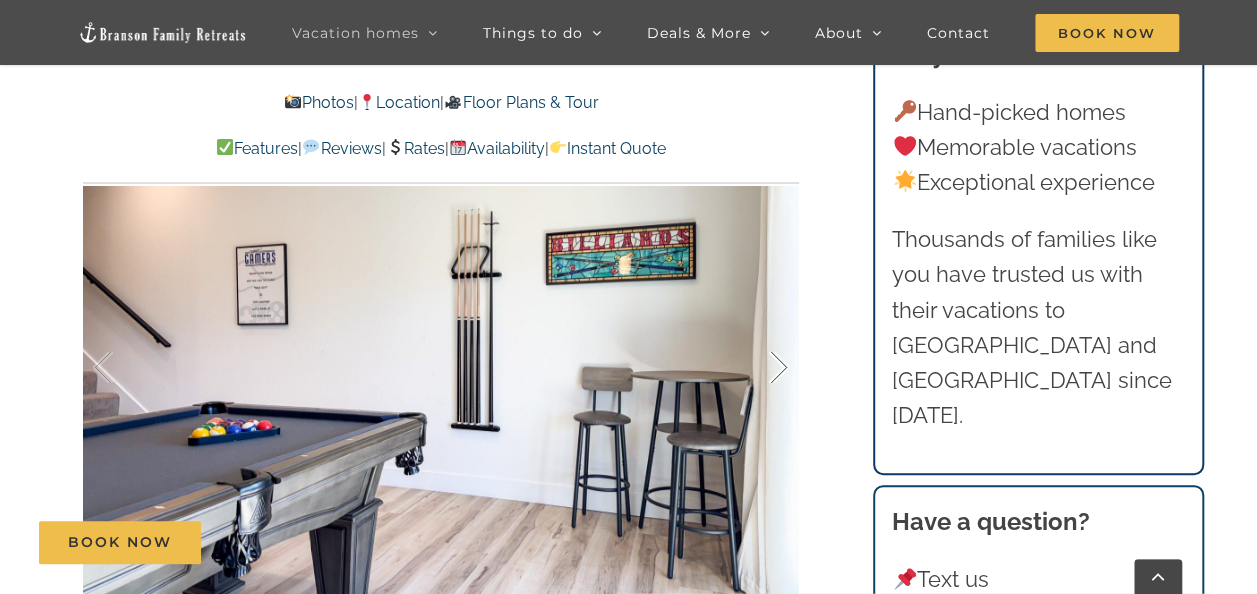 click at bounding box center [758, 368] 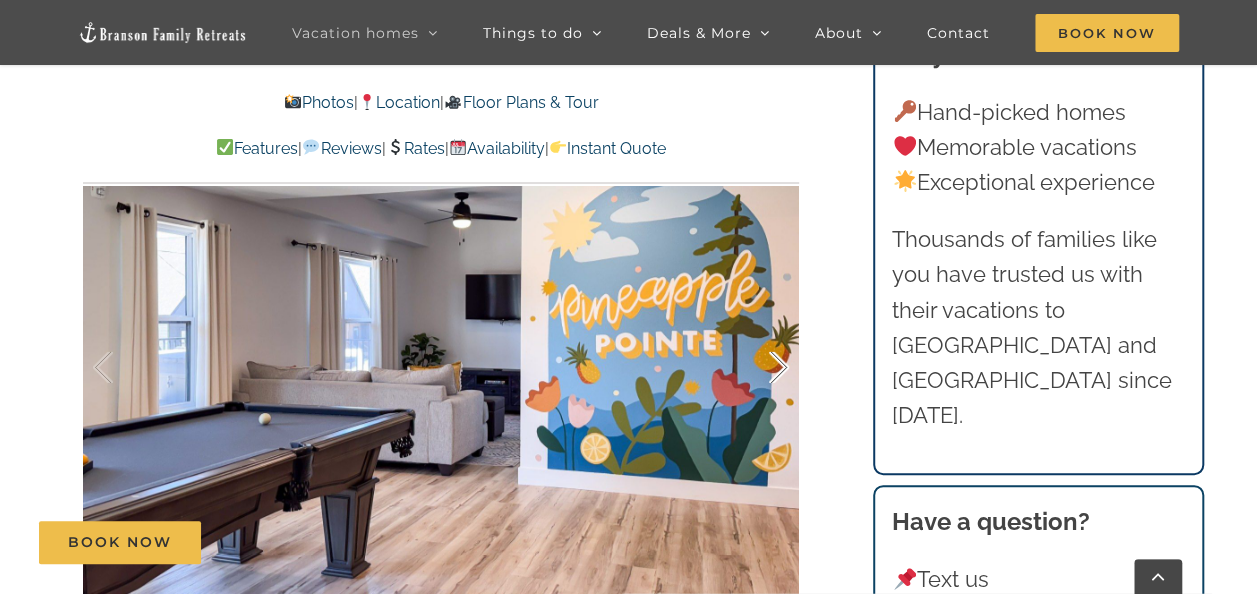 click at bounding box center (758, 368) 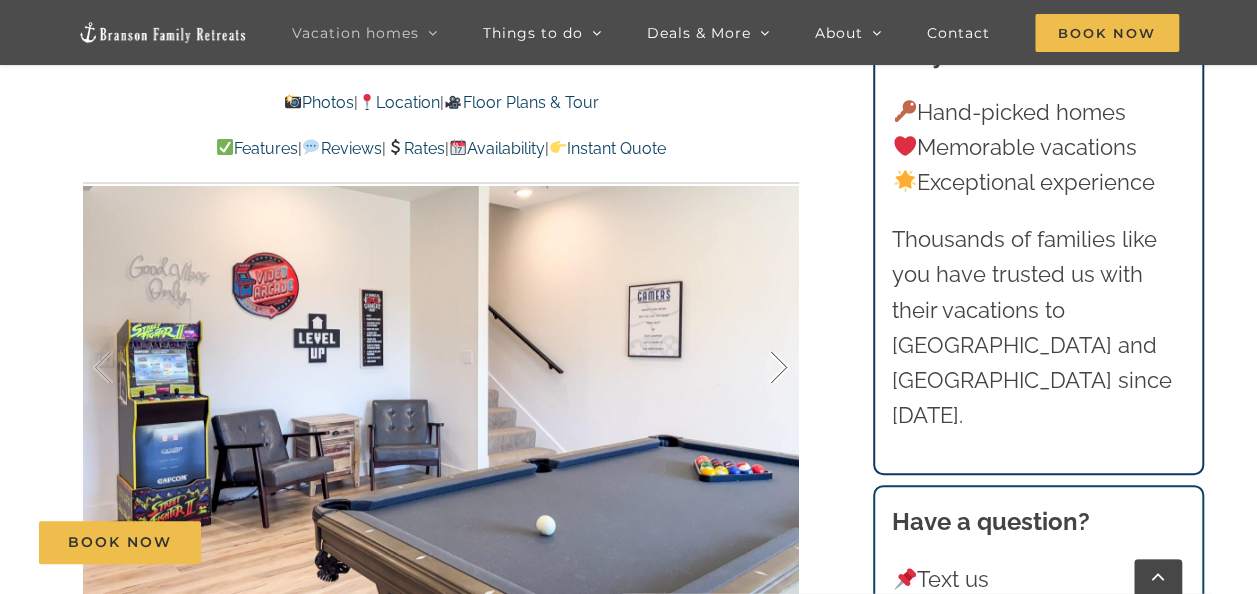 click at bounding box center (758, 368) 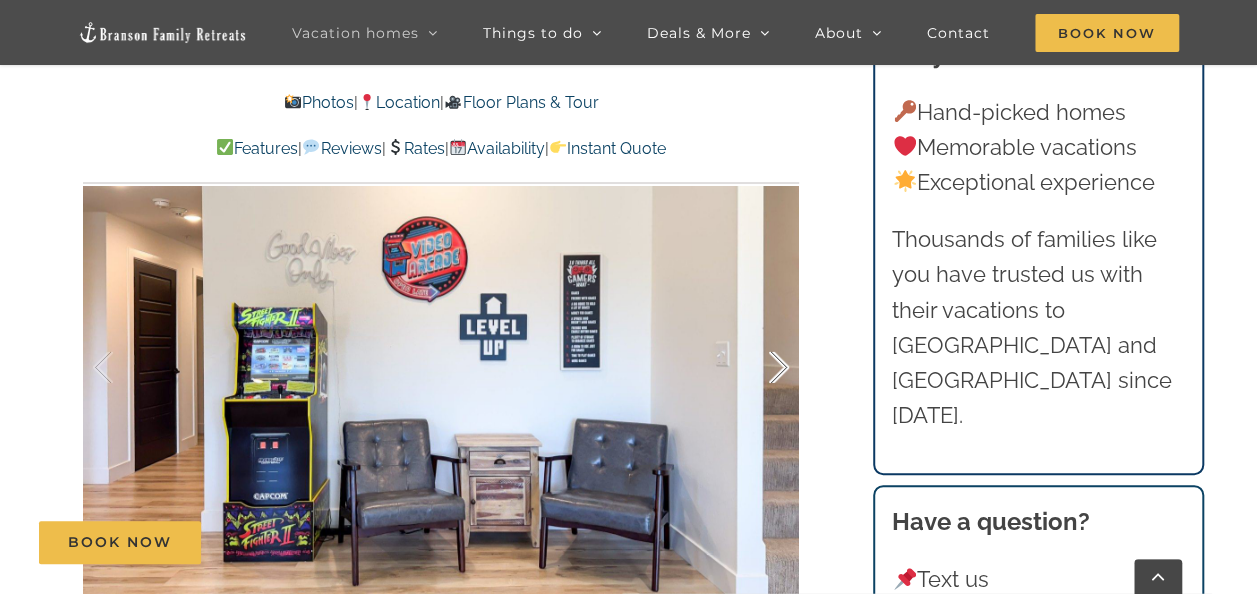 click at bounding box center [758, 368] 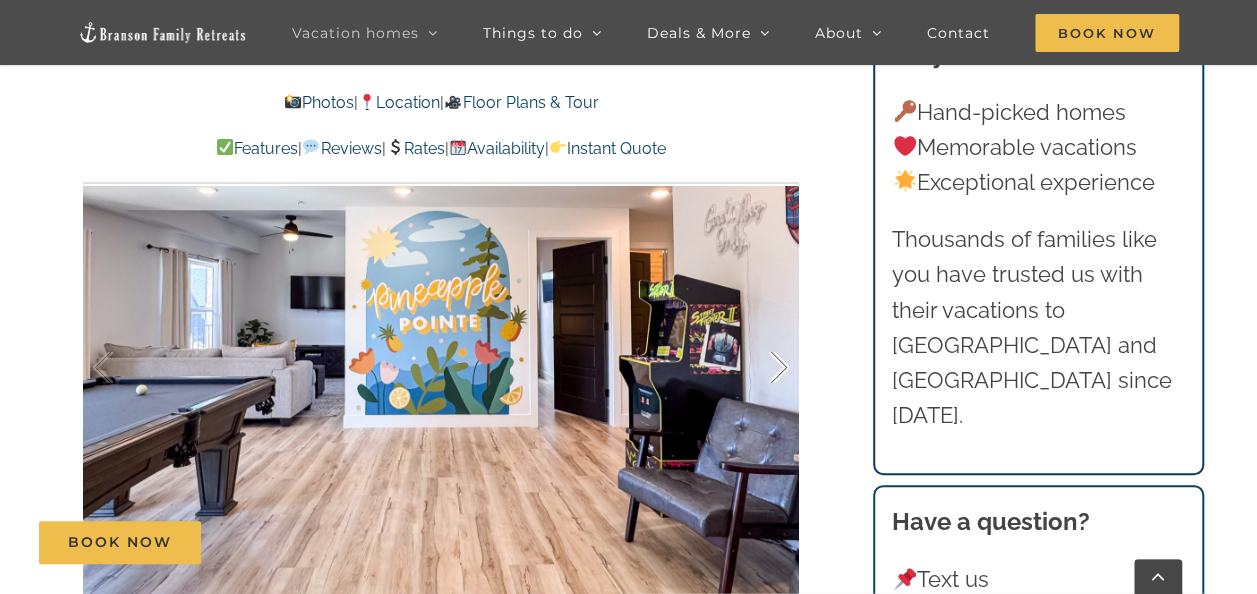 click at bounding box center [758, 368] 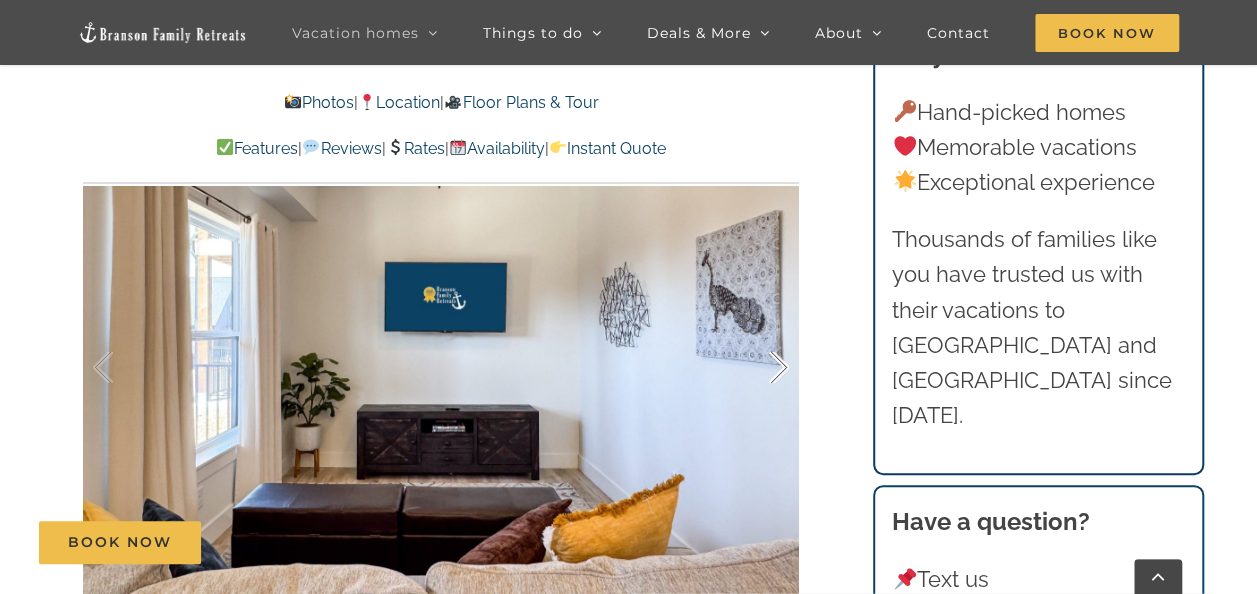 click at bounding box center (758, 368) 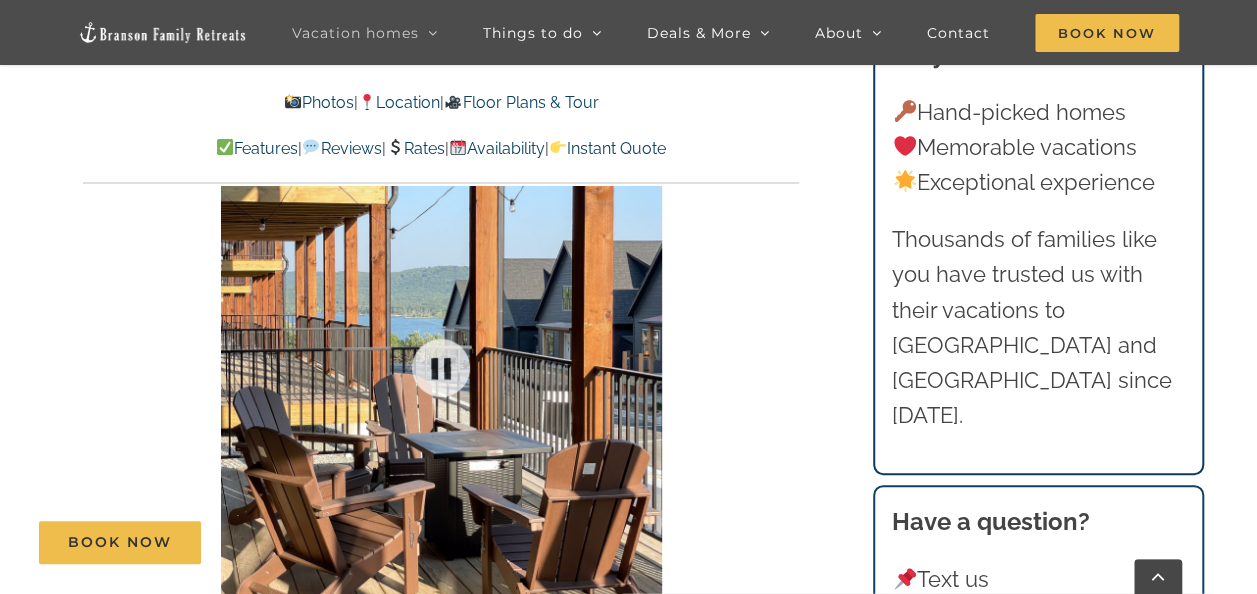 click at bounding box center (441, 368) 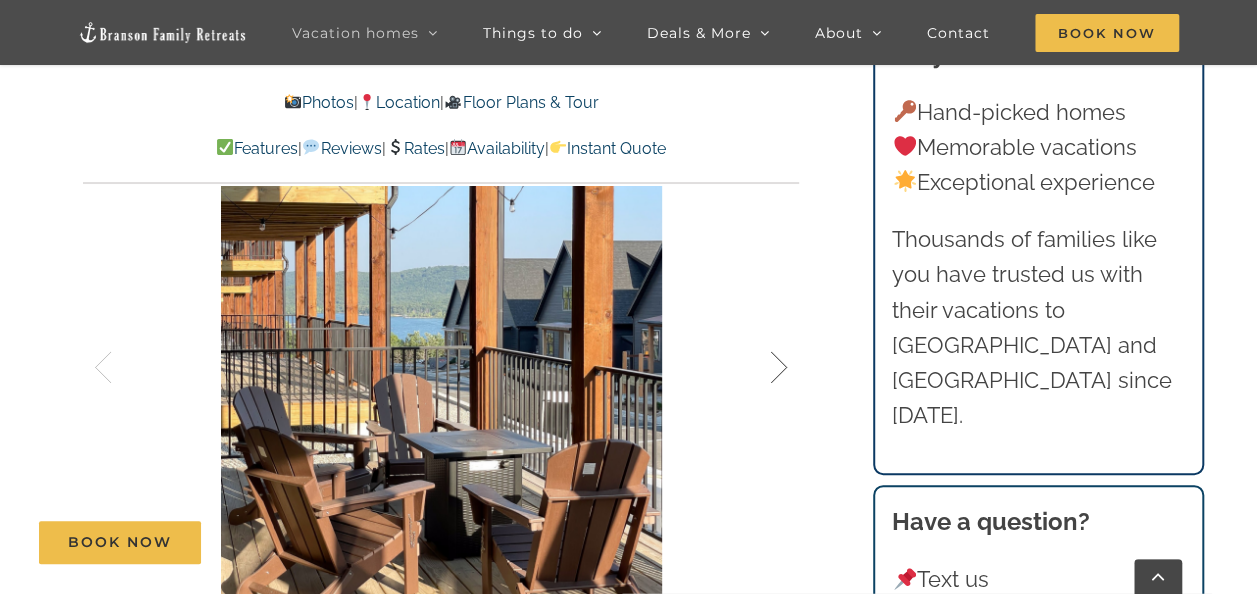 click at bounding box center (758, 368) 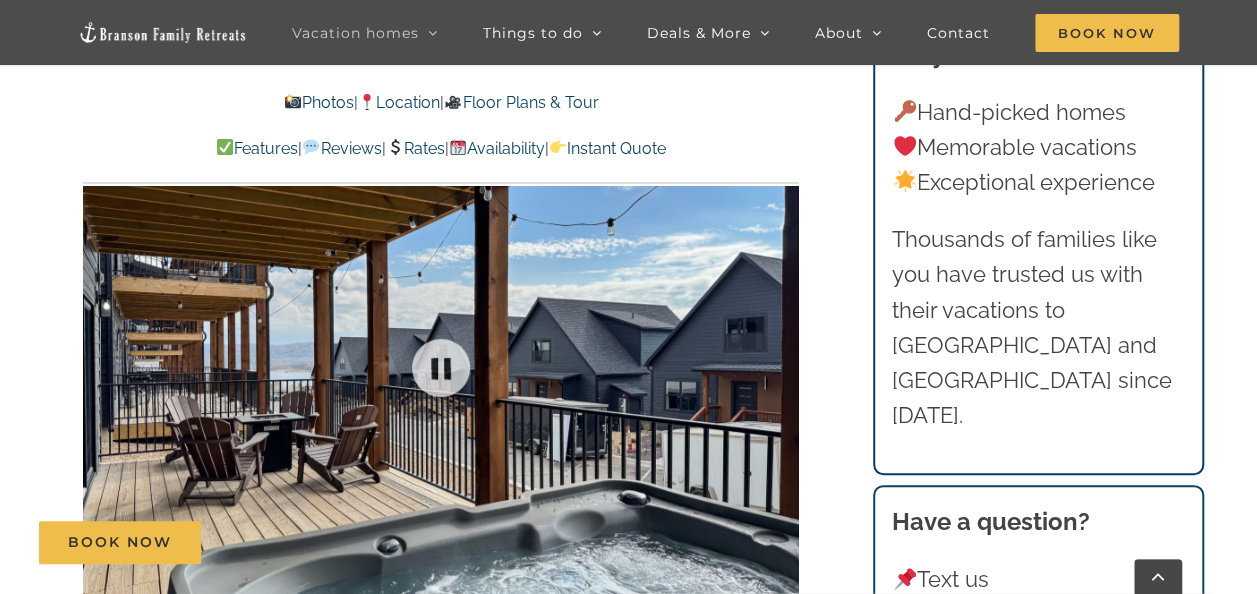 click at bounding box center (441, 368) 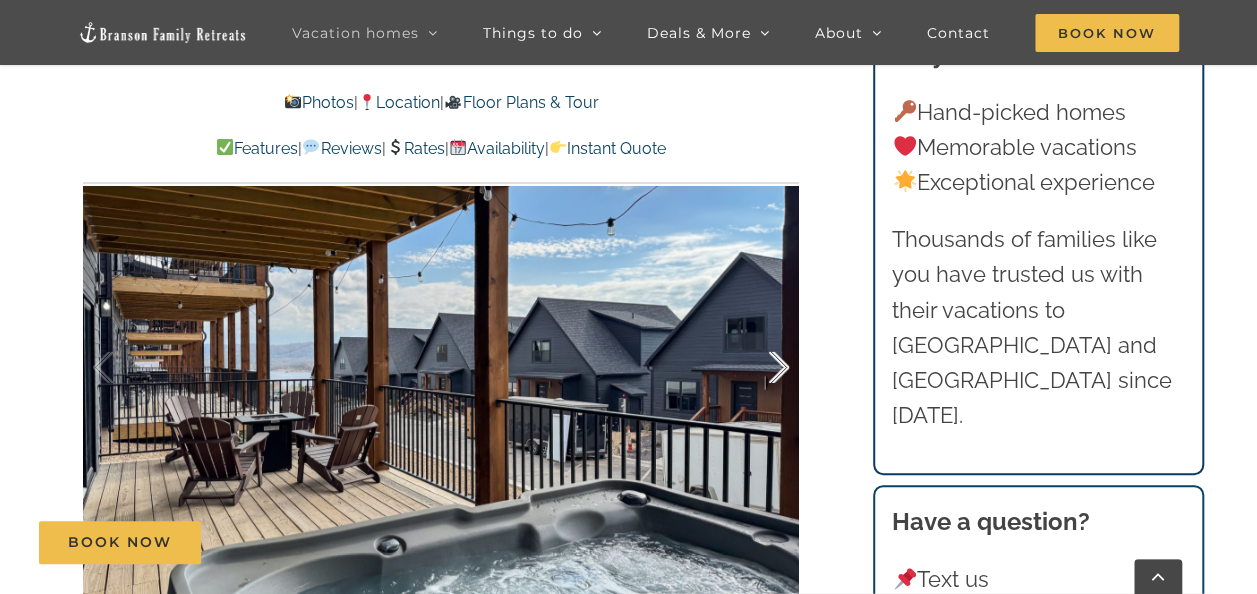 click at bounding box center [758, 368] 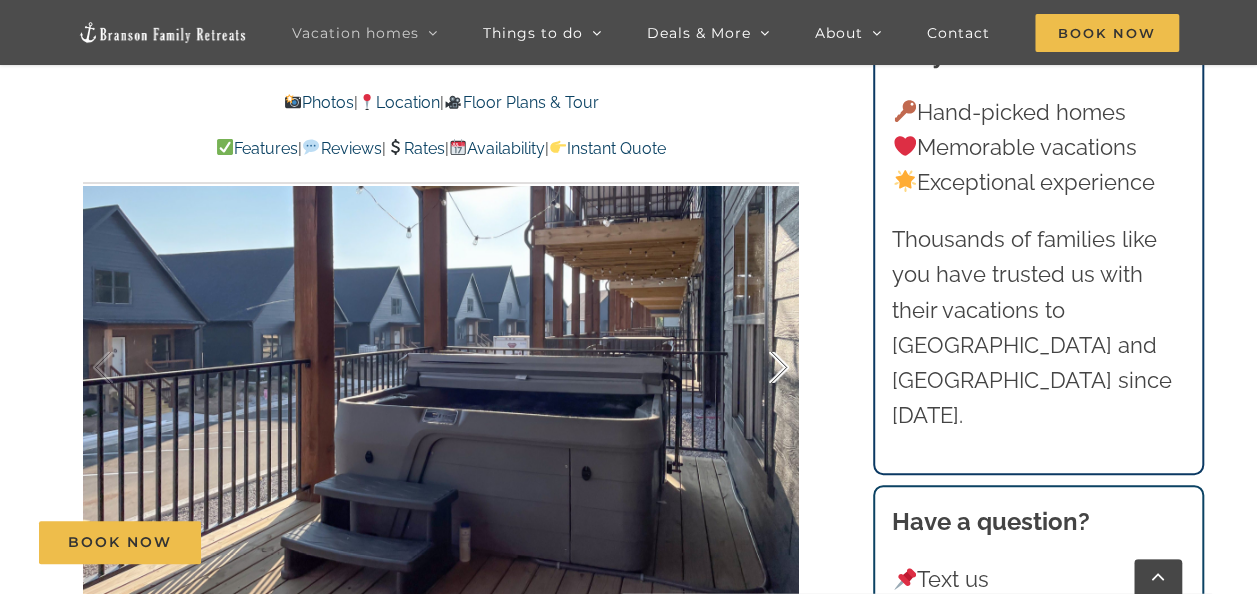 click at bounding box center (758, 368) 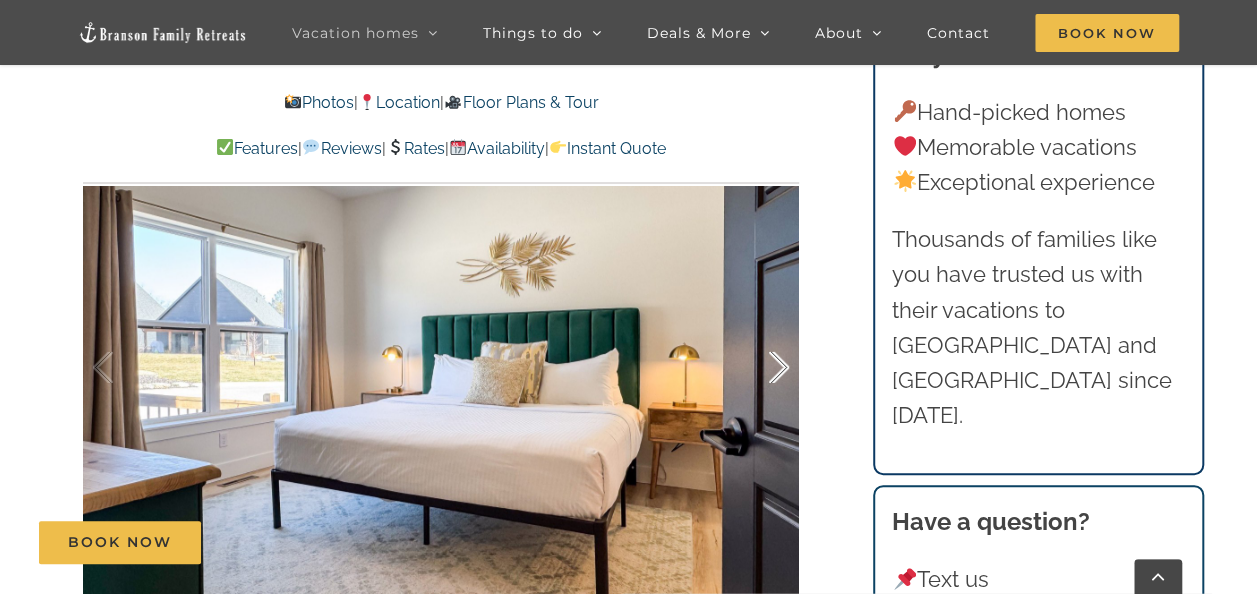 click at bounding box center (758, 368) 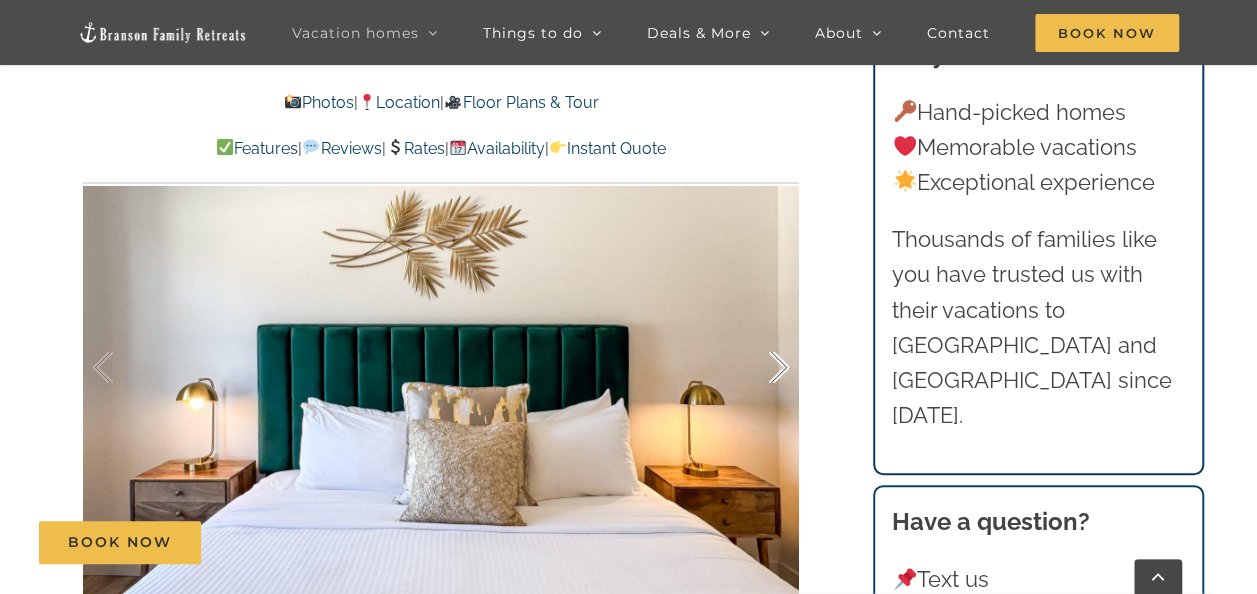 click at bounding box center [758, 368] 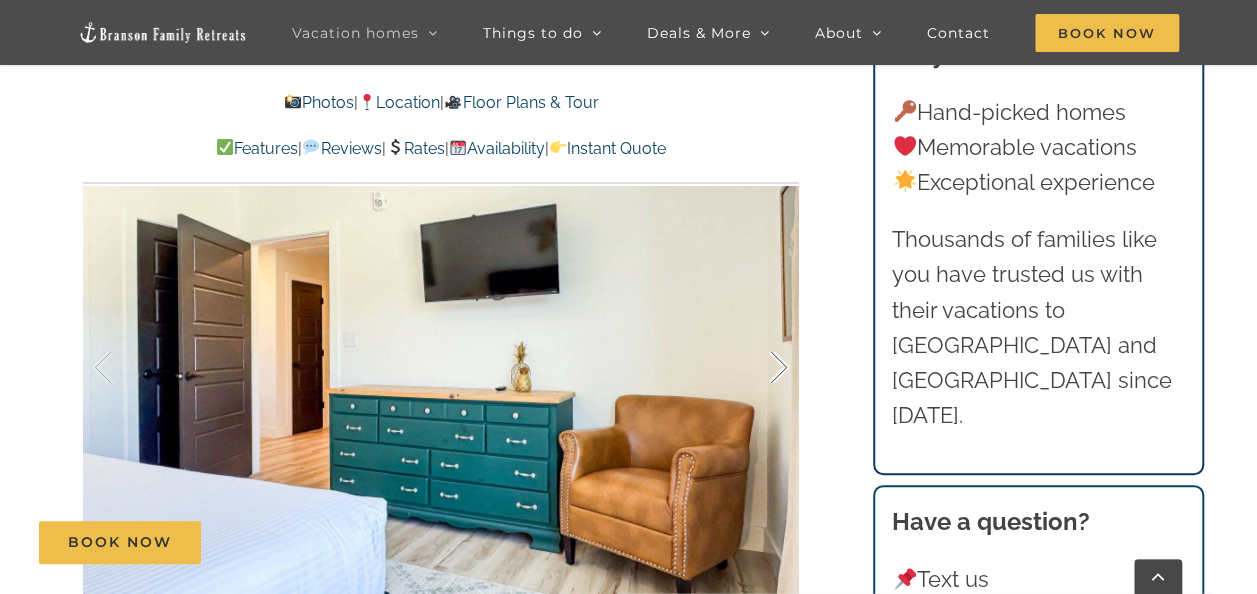 click at bounding box center (758, 368) 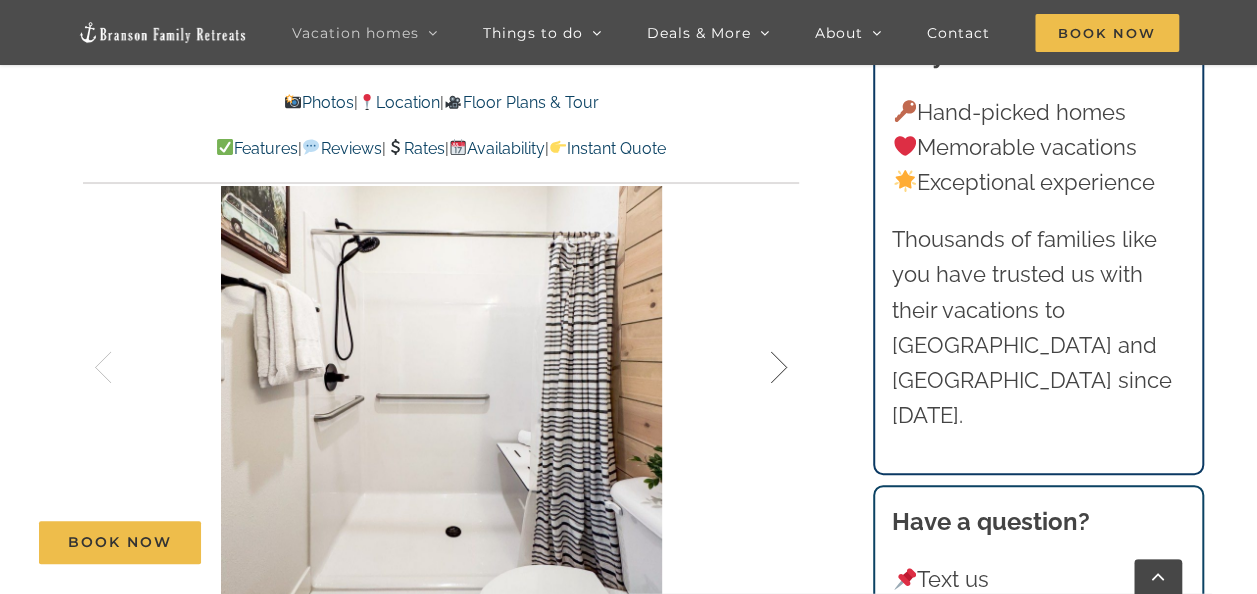click at bounding box center (758, 368) 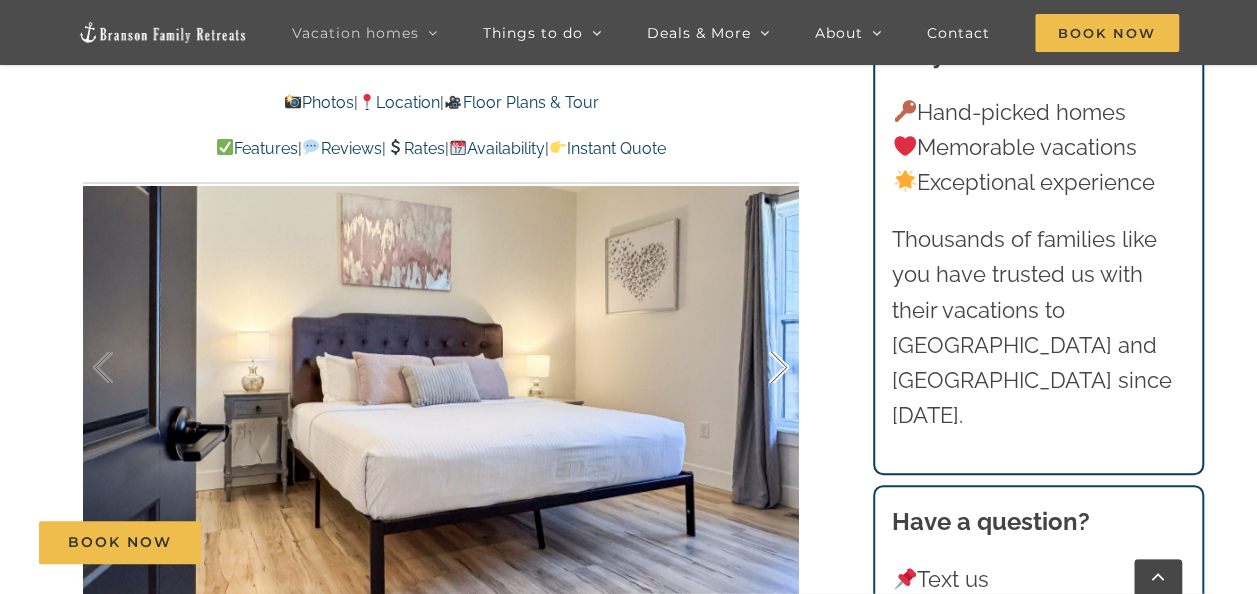 click at bounding box center [758, 368] 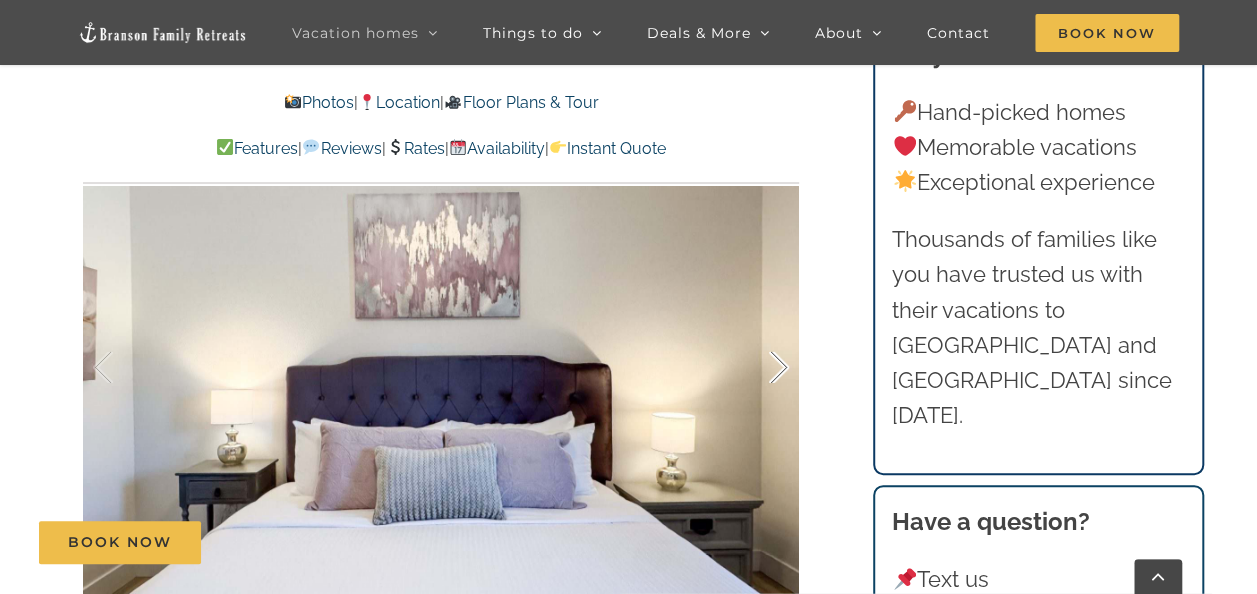 click at bounding box center (758, 368) 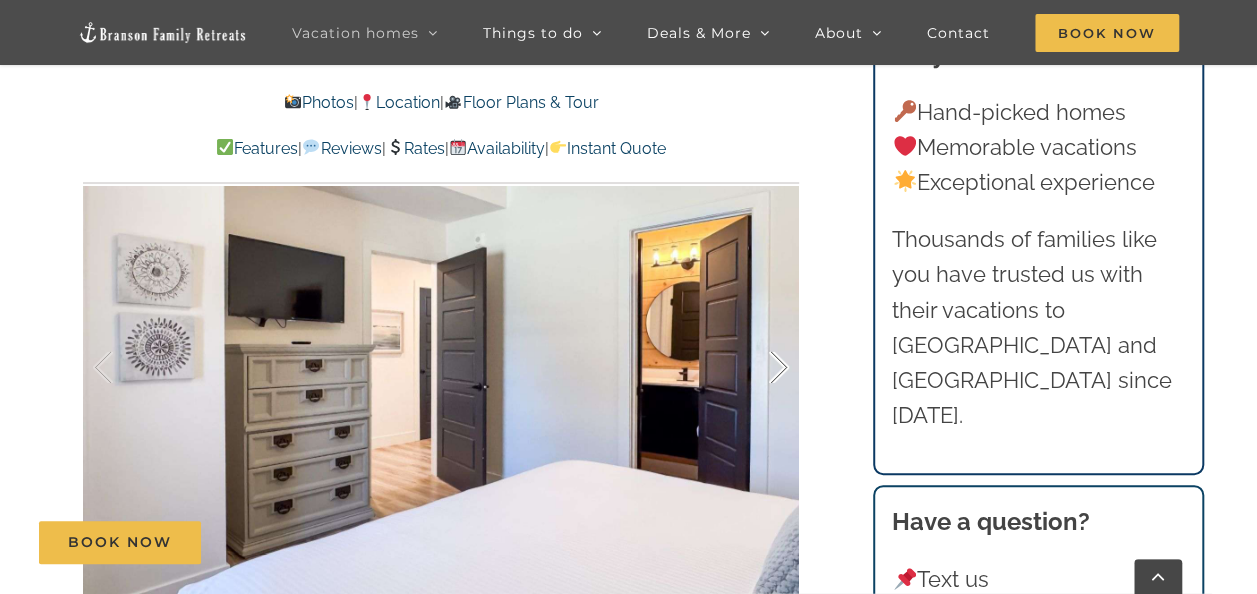 click at bounding box center [758, 368] 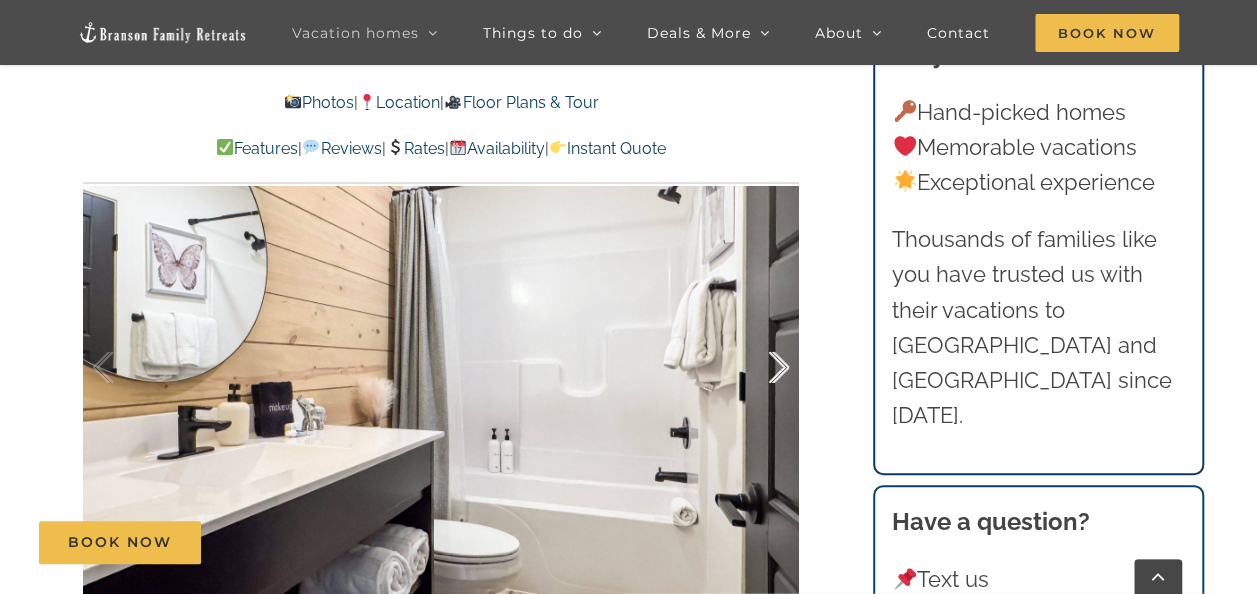 click at bounding box center [758, 368] 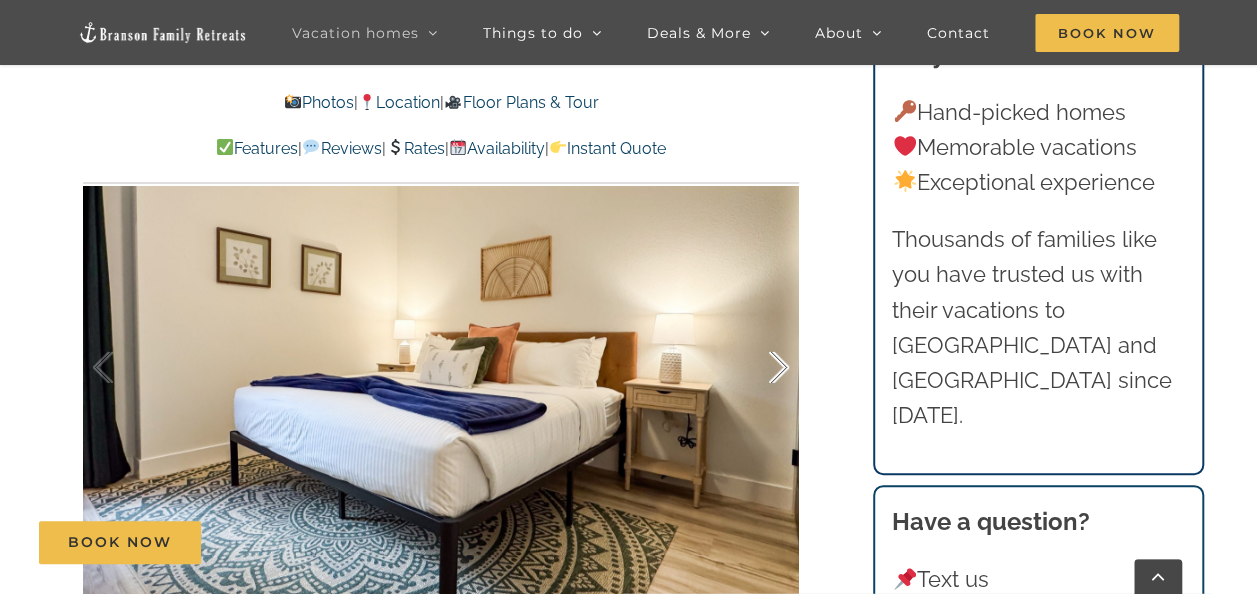 click at bounding box center [758, 368] 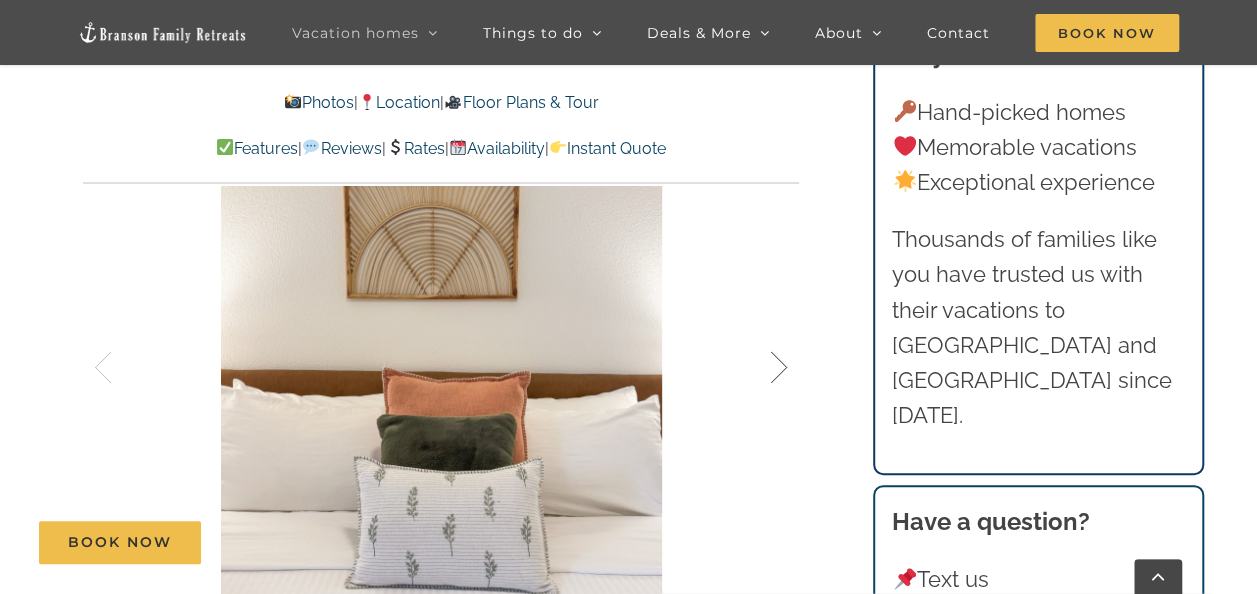 click at bounding box center [758, 368] 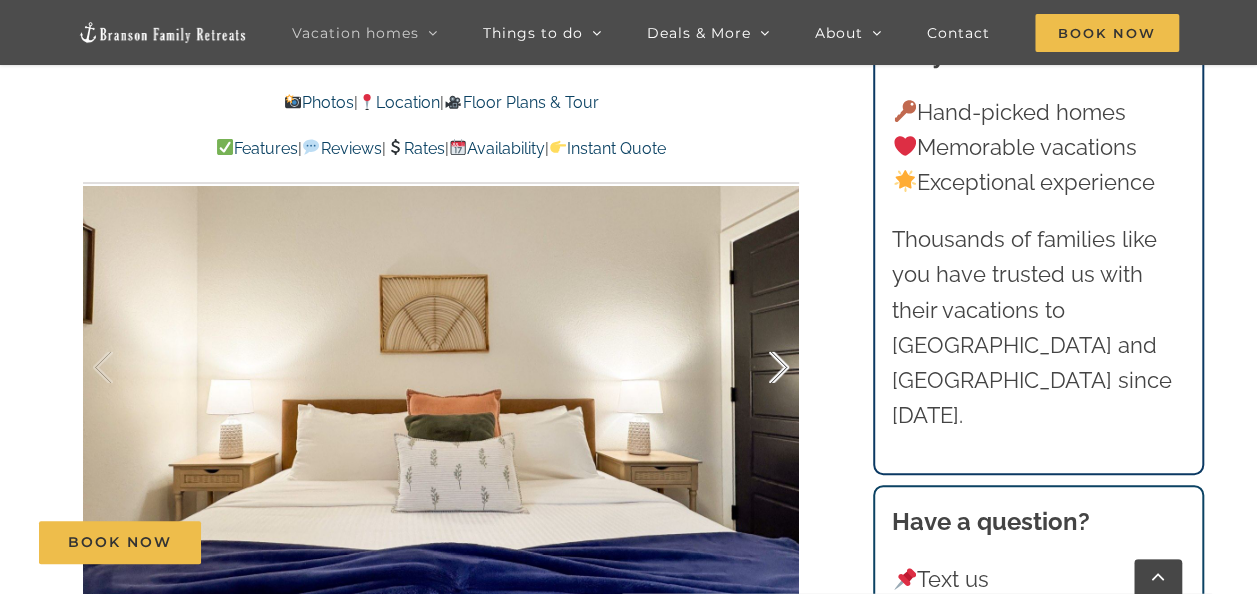 click at bounding box center (758, 368) 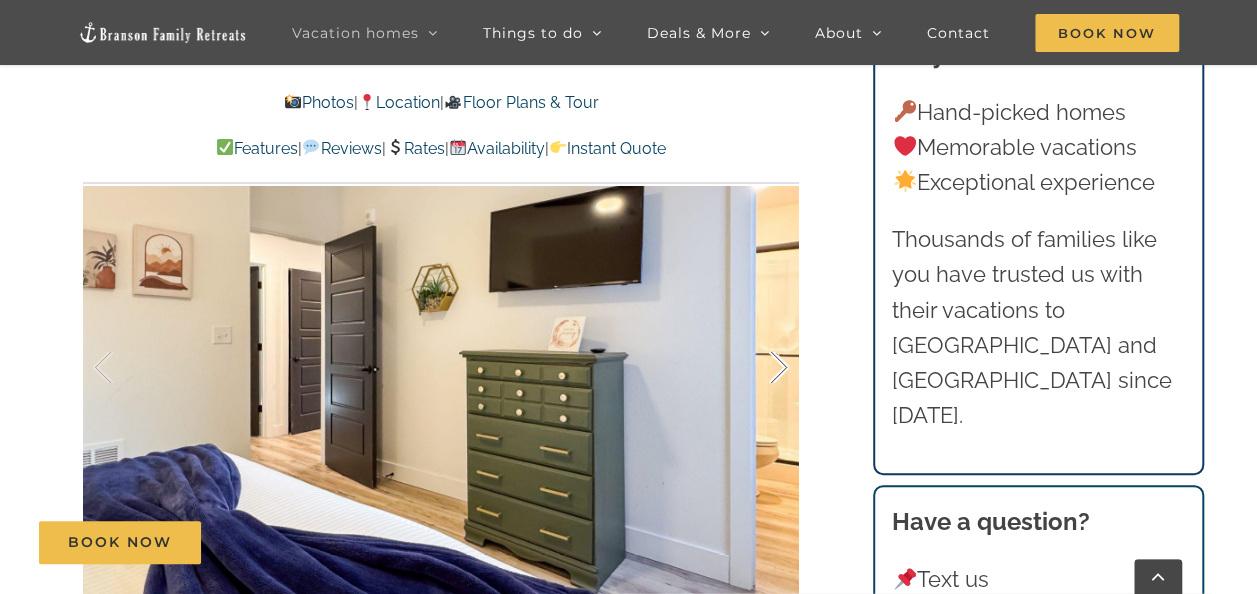 click at bounding box center [758, 368] 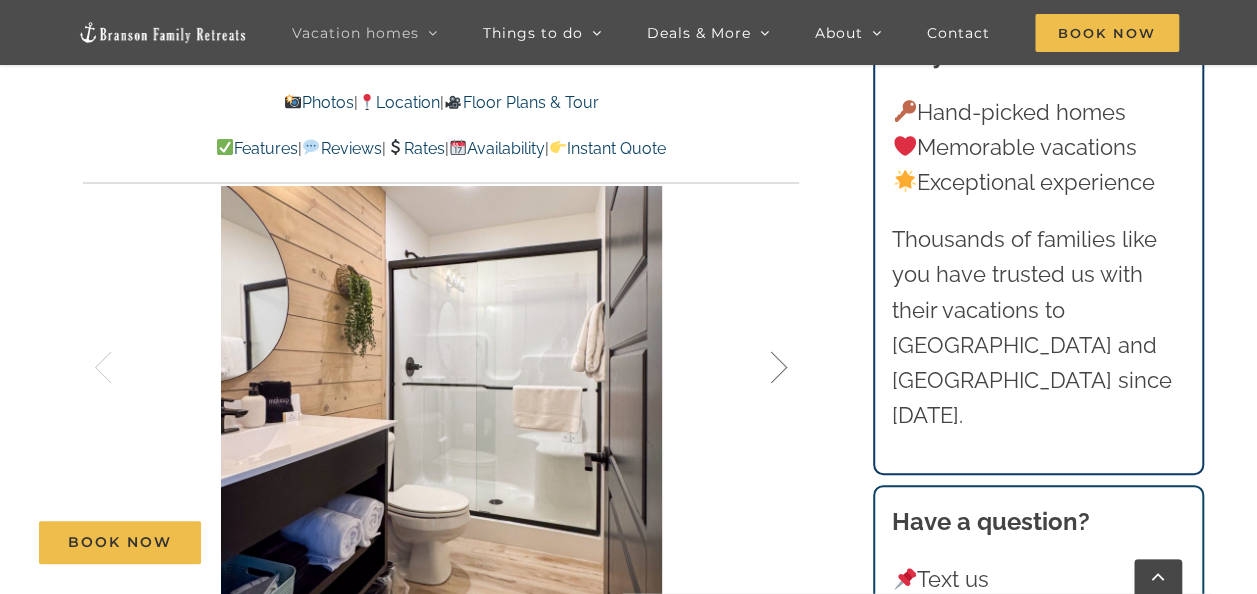 click at bounding box center (758, 368) 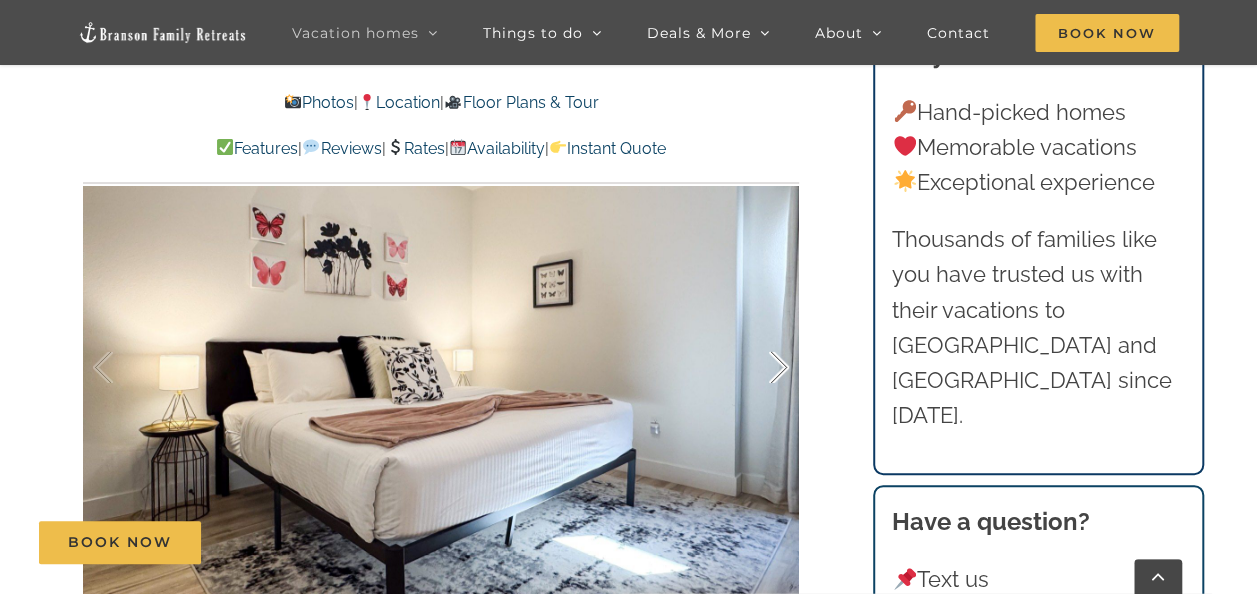 click at bounding box center (758, 368) 